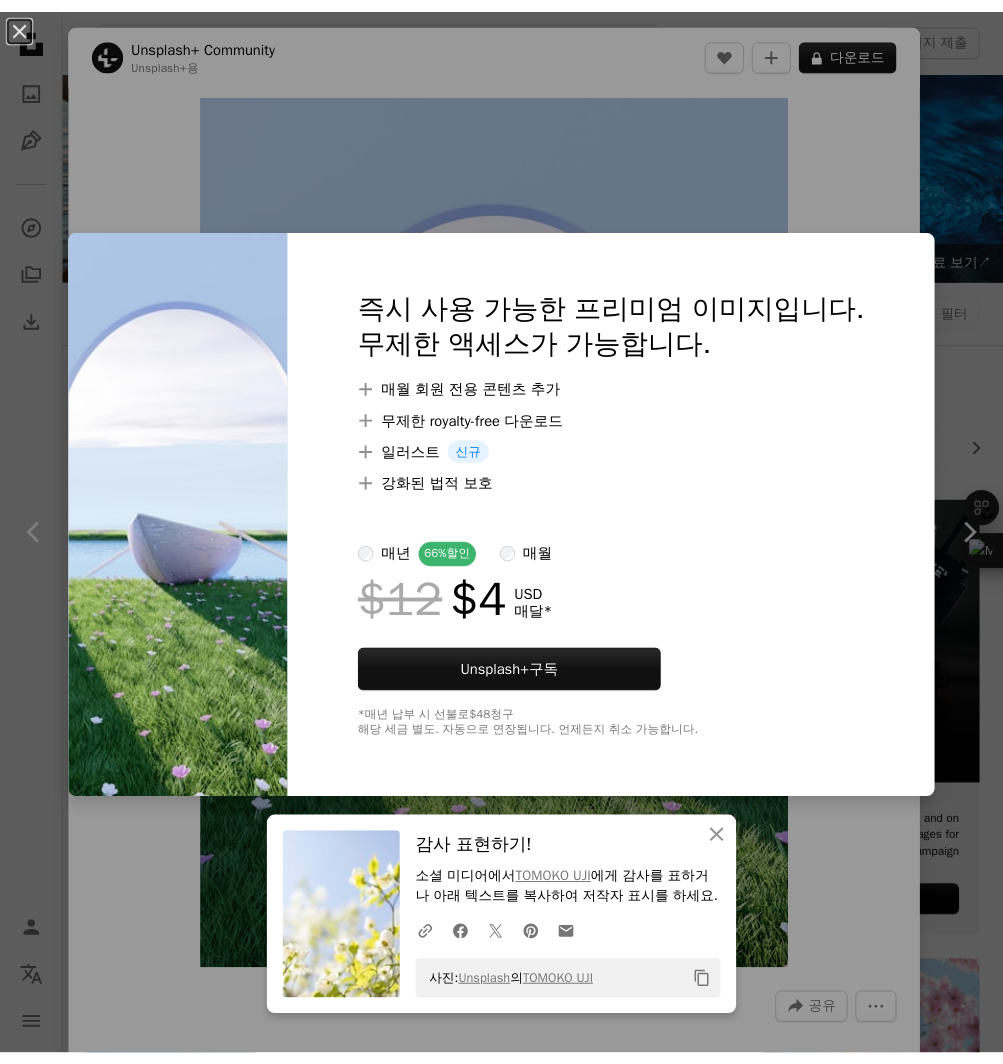 scroll, scrollTop: 8030, scrollLeft: 0, axis: vertical 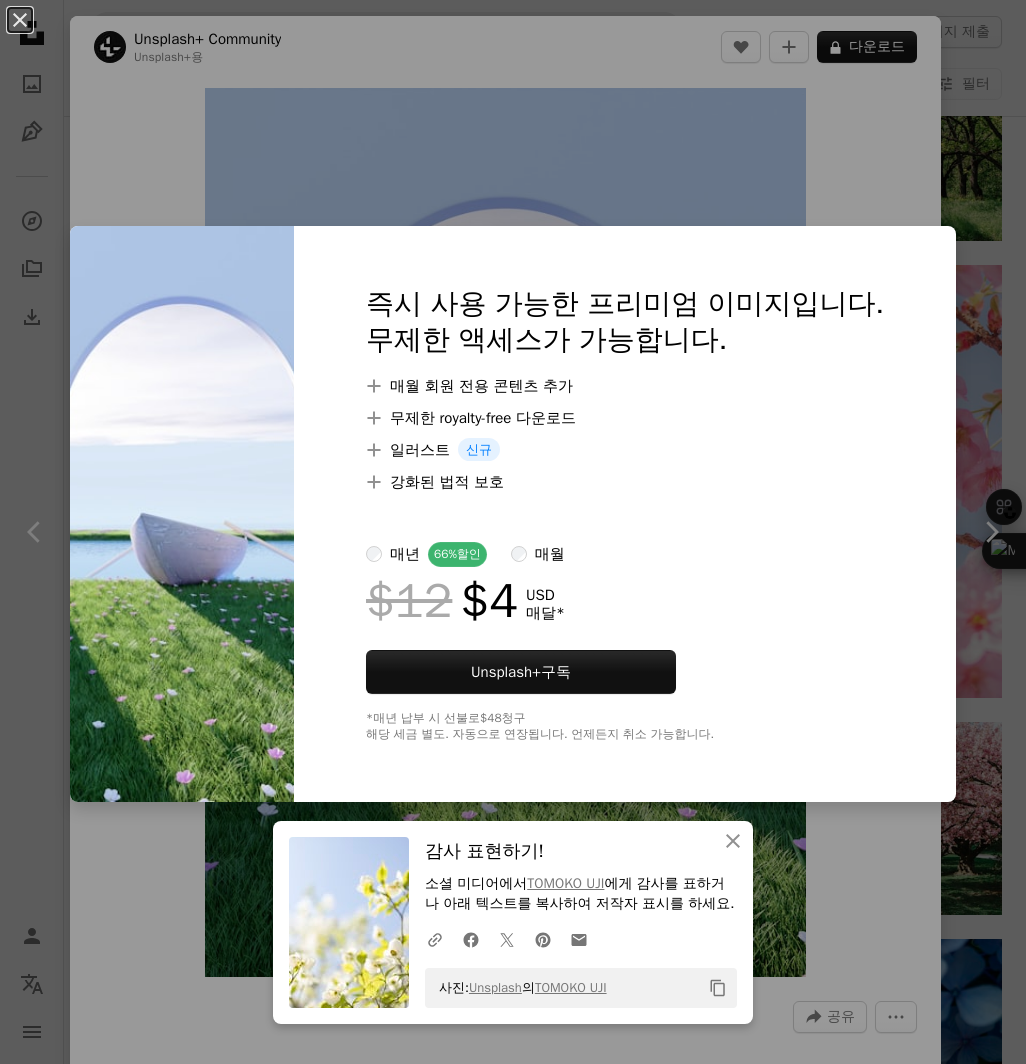 click on "An X shape An X shape 닫기 감사 표현하기! 소셜 미디어에서  [FULL_NAME] 에게 감사를 표하거나 아래 텍스트를 복사하여 저작자 표시를 하세요. A URL sharing icon (chains) Facebook icon X (formerly Twitter) icon Pinterest icon An envelope 사진:  Unsplash 의 [FULL_NAME]
Copy content 즉시 사용 가능한 프리미엄 이미지입니다. 무제한 액세스가 가능합니다. A plus sign 매월 회원 전용 콘텐츠 추가 A plus sign 무제한 royalty-free 다운로드 A plus sign 일러스트  신규 A plus sign 강화된 법적 보호 매년 66%  할인 매월 $12   $4 USD 매달 * Unsplash+  구독 *매년 납부 시 선불로  $48  청구 해당 세금 별도. 자동으로 연장됩니다. 언제든지 취소 가능합니다." at bounding box center [513, 532] 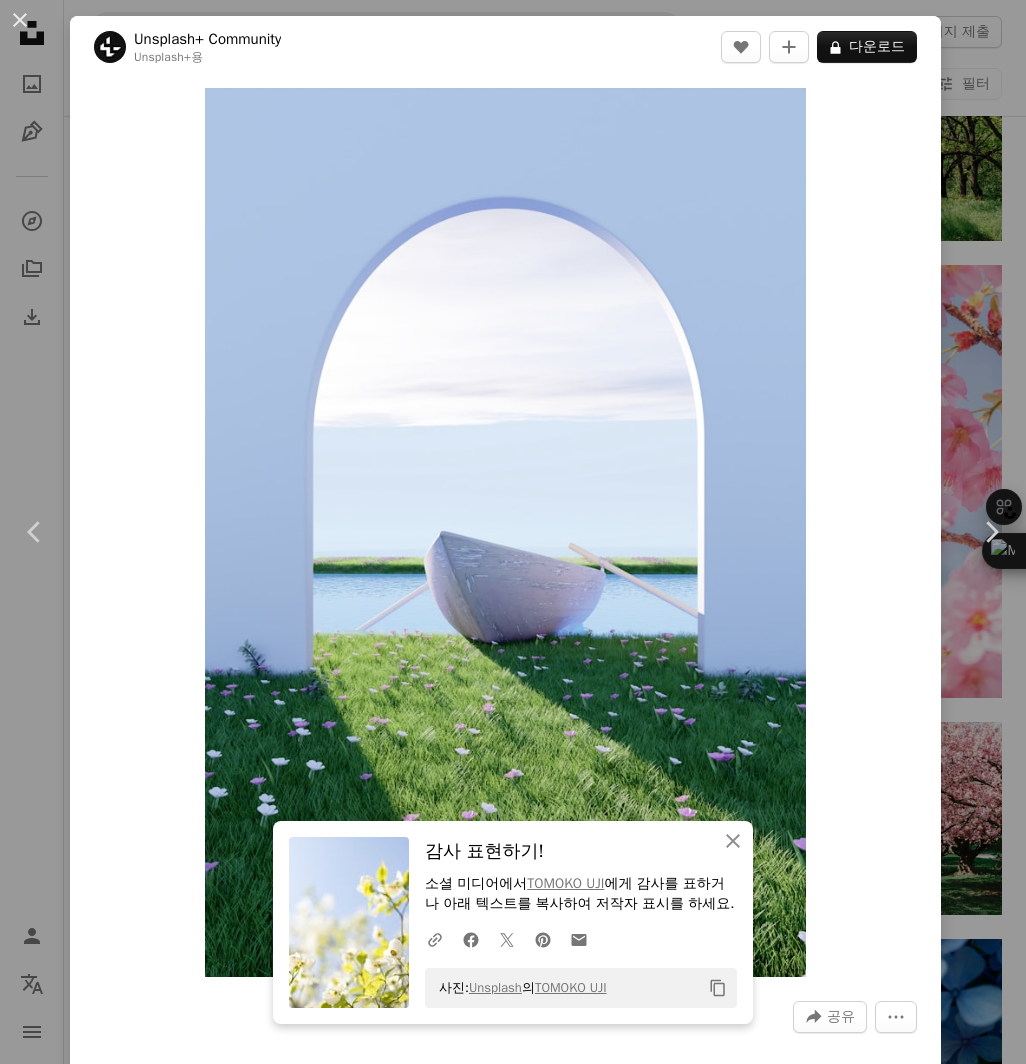 click on "Zoom in" at bounding box center (505, 532) 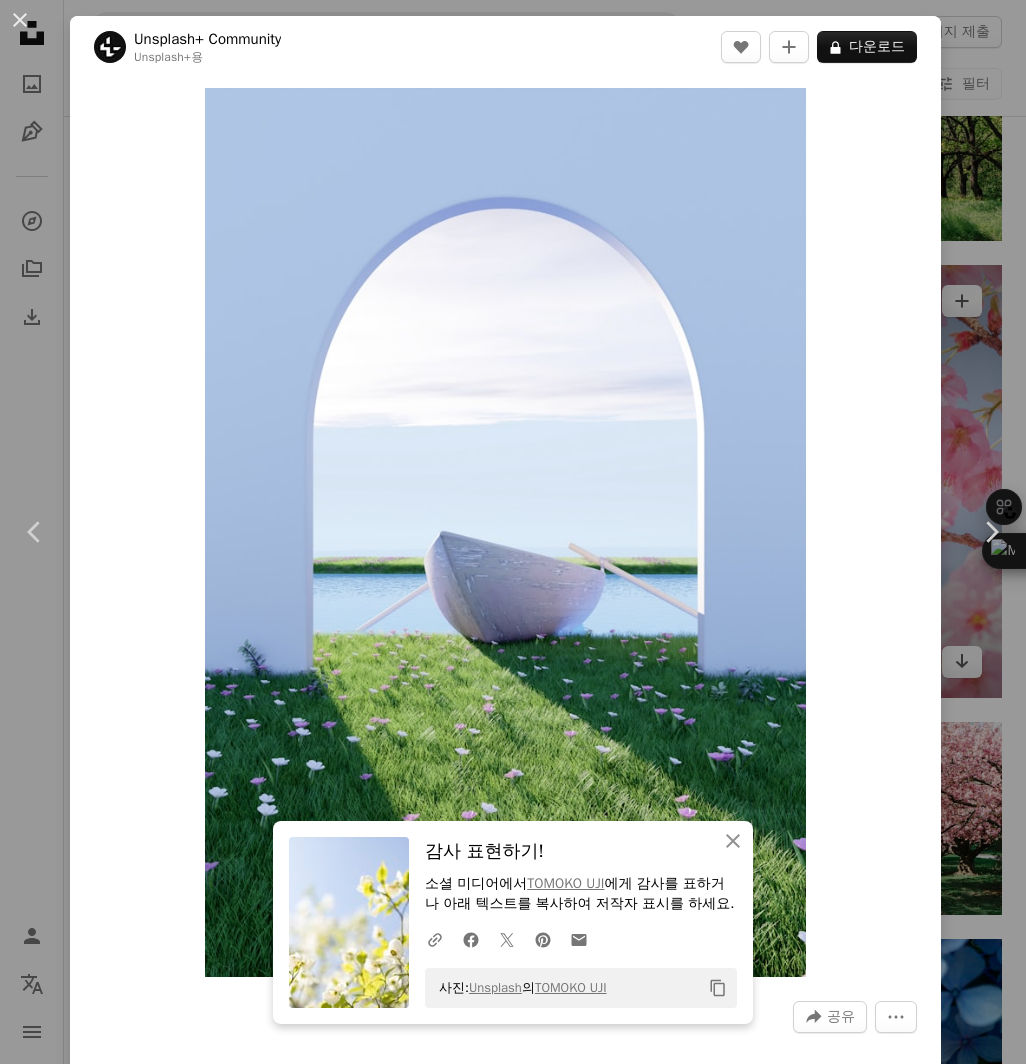 click on "An X shape Chevron left Chevron right An X shape 닫기 감사 표현하기! 소셜 미디어에서  [PERSON] 에게 감사를 표하거나 아래 텍스트를 복사하여 저작자 표시를 하세요. A URL sharing icon (chains) Facebook icon X (formerly Twitter) icon Pinterest icon An envelope 사진:  Unsplash 의 [PERSON]
Copy content Unsplash+ Community Unsplash+ 용 A heart A plus sign A lock 다운로드 Zoom in A forward-right arrow 공유 More Actions Calendar outlined 2024년 3월 23일 에 게시됨 Safety Unsplash+ 라이선스 에 따른 라이선스 부여 꽃 봄 3D 렌더 디지털 이미지 꽃밭 배경 화면 번역하다 배경 야생화 계절 노 젓는 보트 봄 풍경 파랑 배경 관련 이미지 Plus sign for Unsplash+ A heart A plus sign [PERSON] Unsplash+ 용 A lock 다운로드 Plus sign for Unsplash+ A heart A plus sign [PERSON] Unsplash+ 용 A lock 다운로드 Plus sign for Unsplash+ A heart A plus sign [PERSON] Unsplash+ 용 A lock 다운로드" at bounding box center (513, 532) 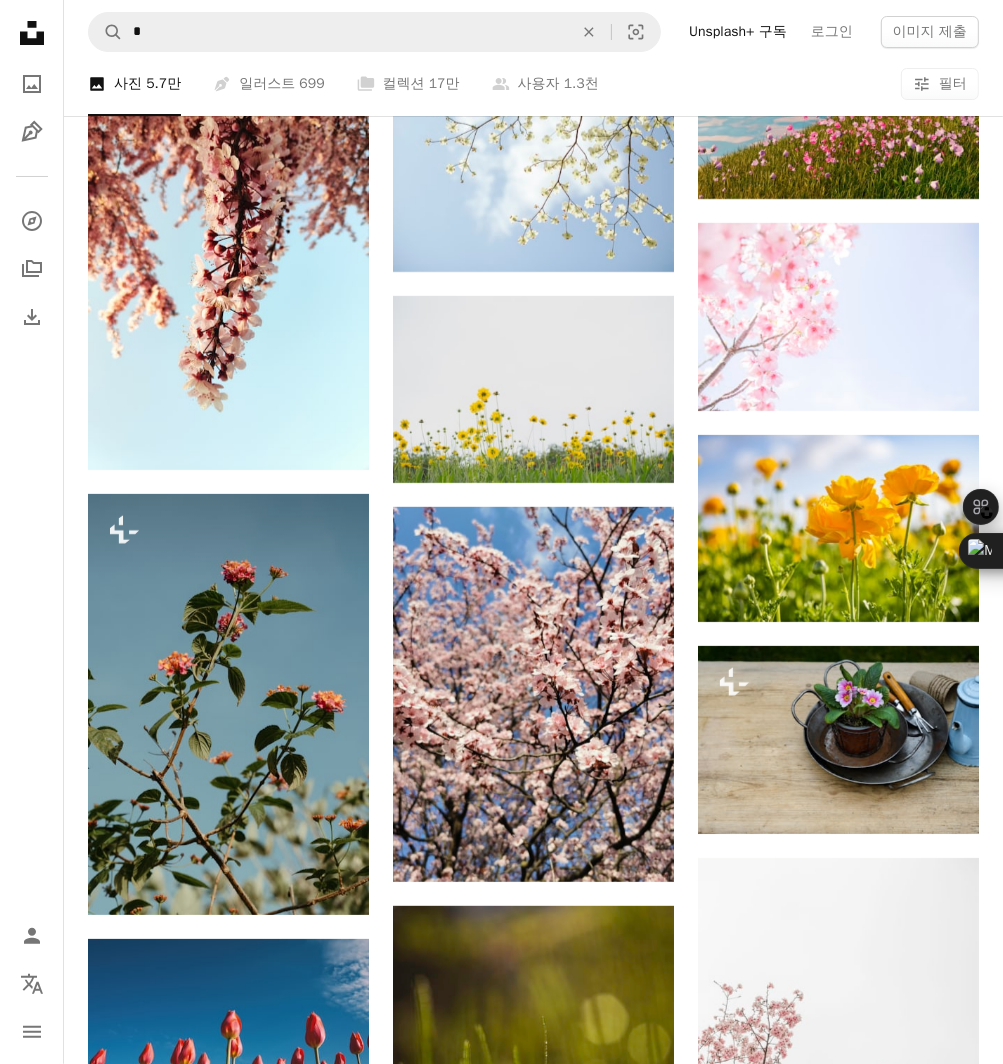 scroll, scrollTop: 15080, scrollLeft: 0, axis: vertical 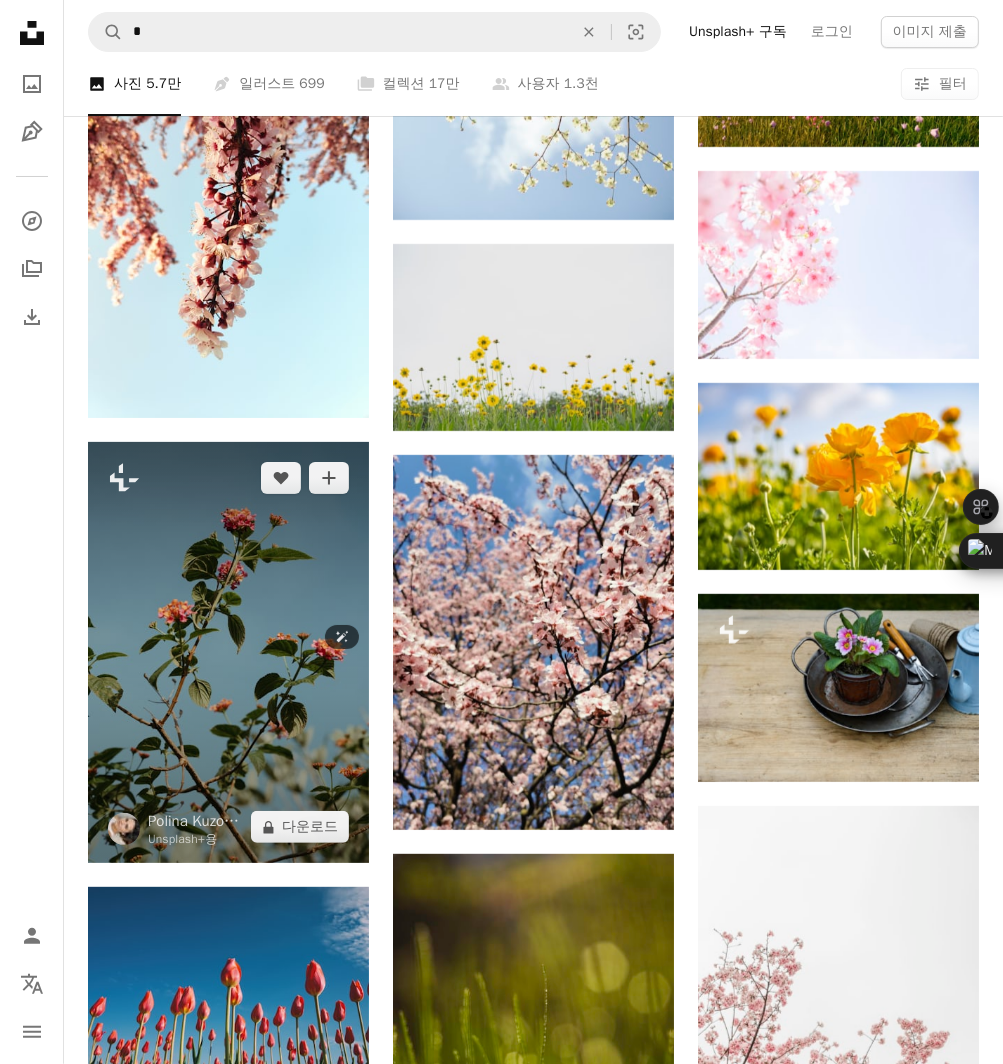 click at bounding box center (228, 653) 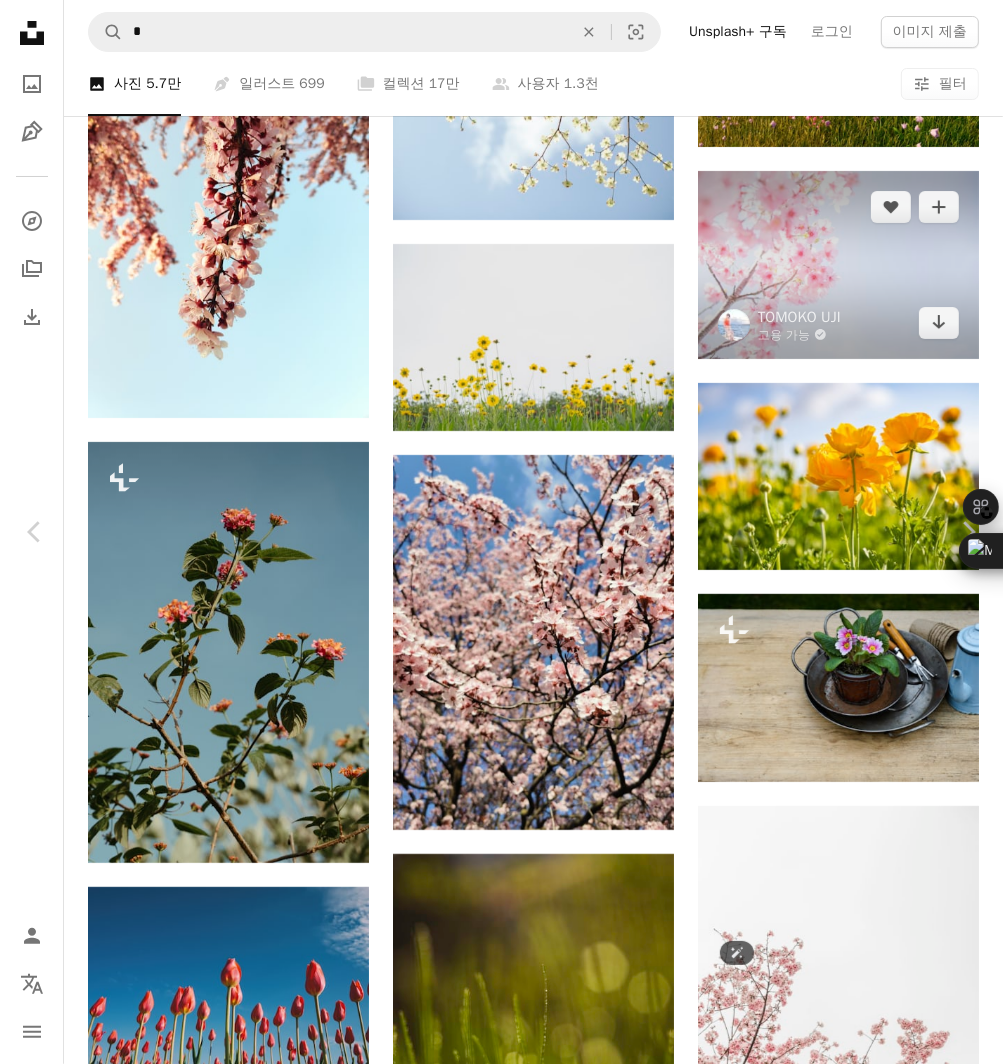 click on "An X shape Chevron left Chevron right [FIRST] [LAST] Unsplash+ 용 A heart A plus sign A lock 다운로드 Zoom in 소개 매체 사진 ,  자연 A forward-right arrow 공유 More Actions Calendar outlined [DATE] 에 게시됨 Safety Unsplash+ 라이선스 에 따른 라이선스 부여 꽃 봄 여름 식물 푸른 하늘 자연 배경 성장 배경 화면 배경 꽃 자연 꽃의 미학 플라워 트리 꽃과 하늘 이른 봄 푸른 장미 꽃 봄 하늘 봄 나무 봄 나무 란타나 무료 스톡 사진 이 시리즈의 다른 콘텐츠 Chevron right Plus sign for Unsplash+ Plus sign for Unsplash+ Plus sign for Unsplash+ Plus sign for Unsplash+ Plus sign for Unsplash+ Plus sign for Unsplash+ Plus sign for Unsplash+ Plus sign for Unsplash+ Plus sign for Unsplash+ Plus sign for Unsplash+ 관련 이미지" at bounding box center [501, 3793] 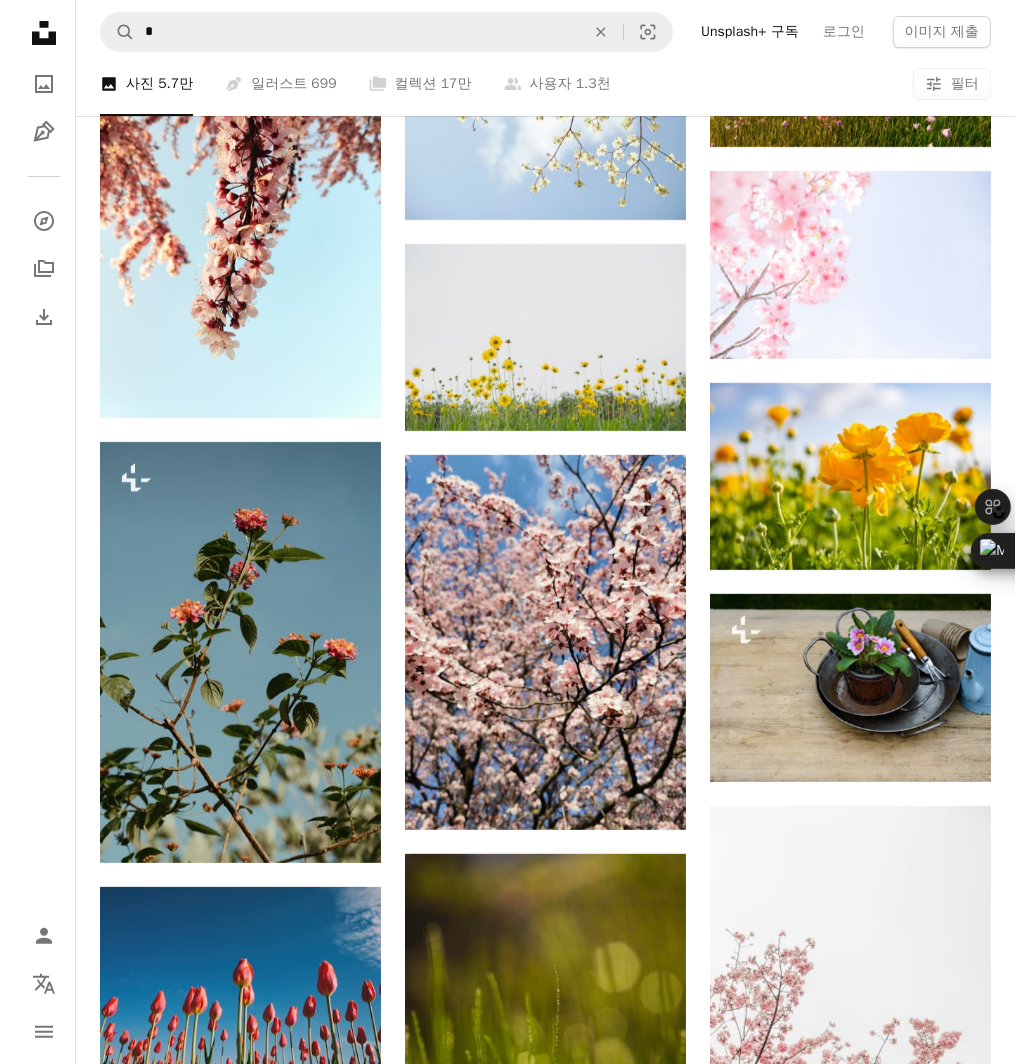 scroll, scrollTop: 15530, scrollLeft: 0, axis: vertical 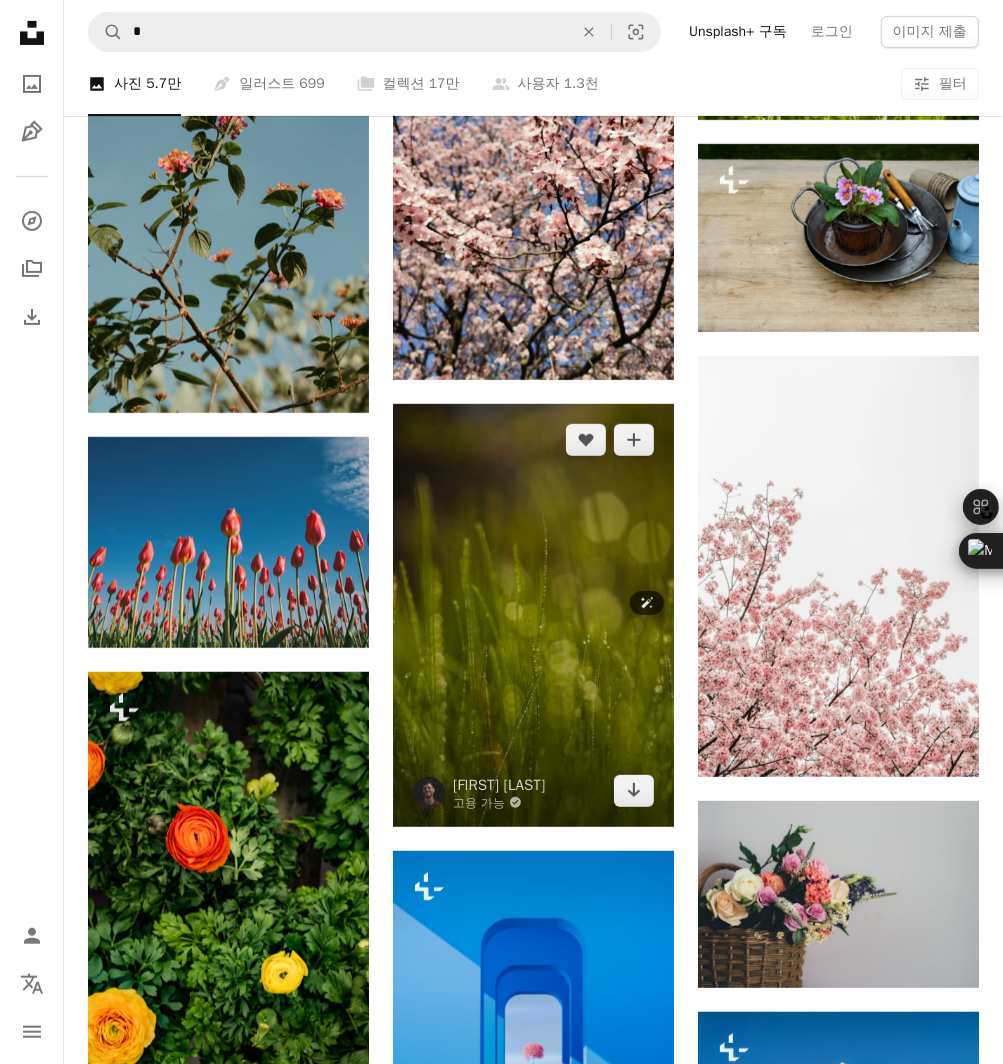 click at bounding box center (533, 615) 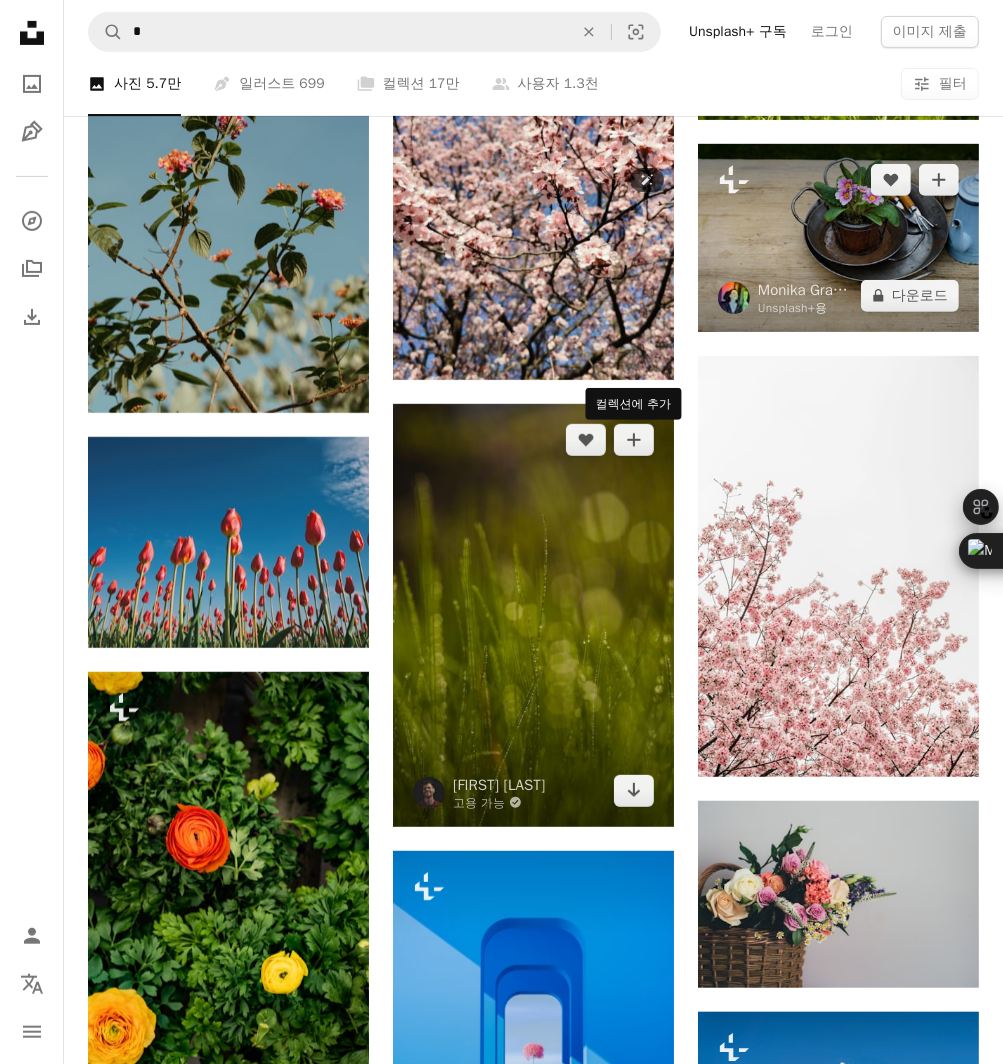 click at bounding box center (533, 615) 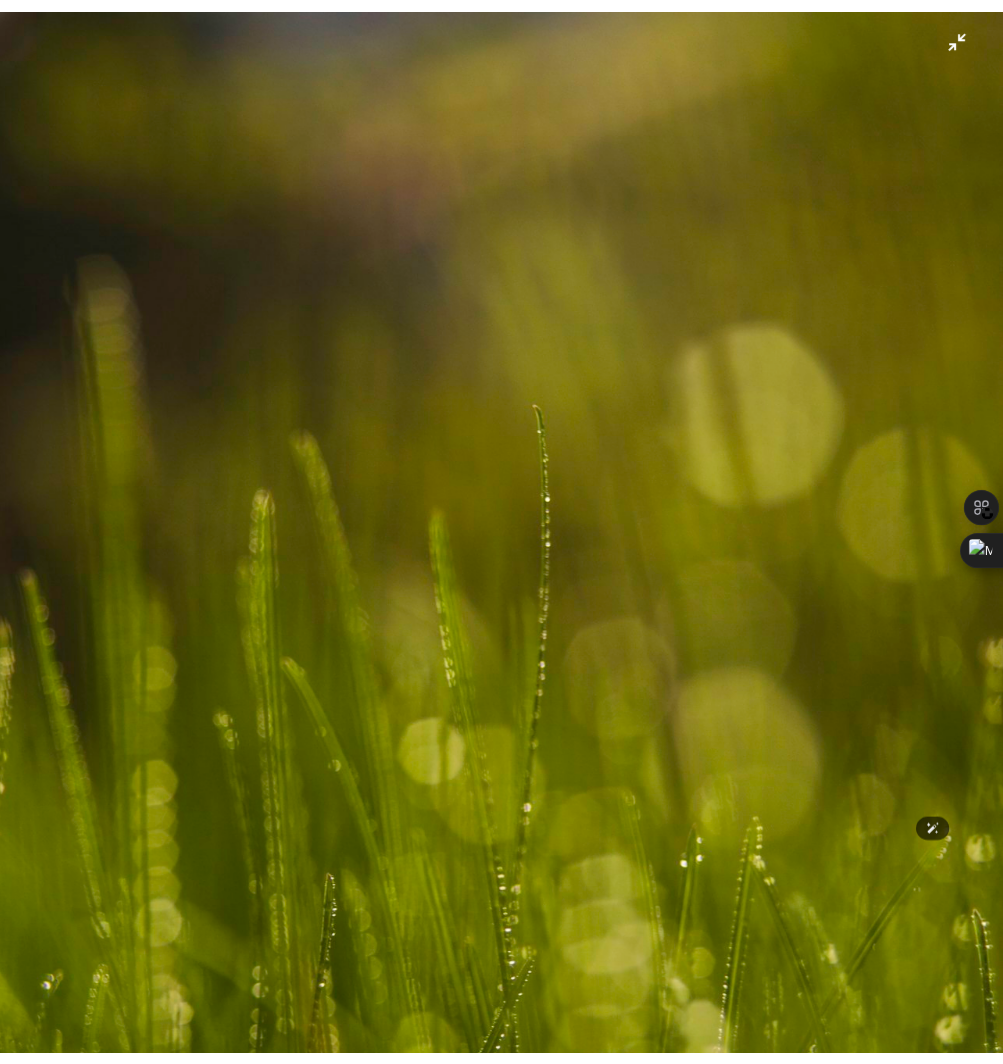 scroll, scrollTop: 206, scrollLeft: 0, axis: vertical 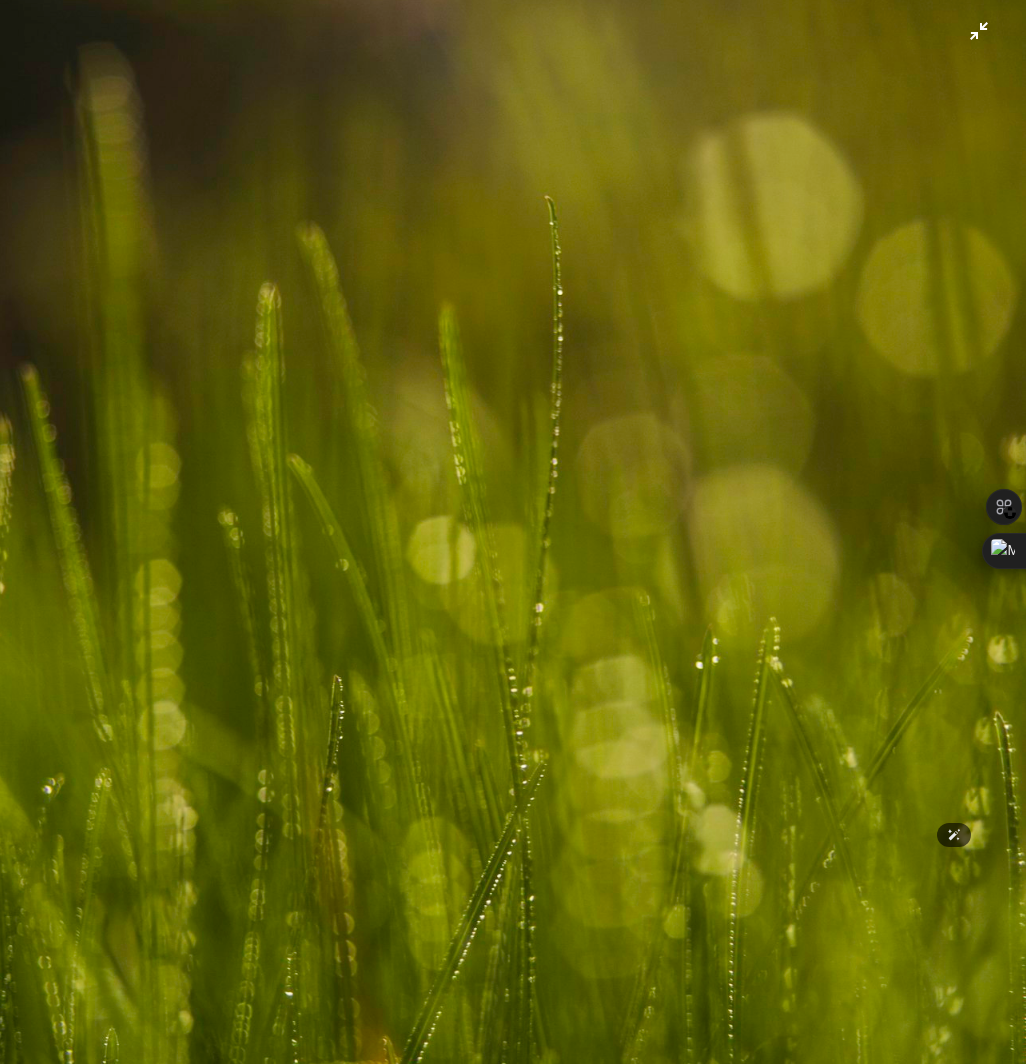 click at bounding box center [513, 566] 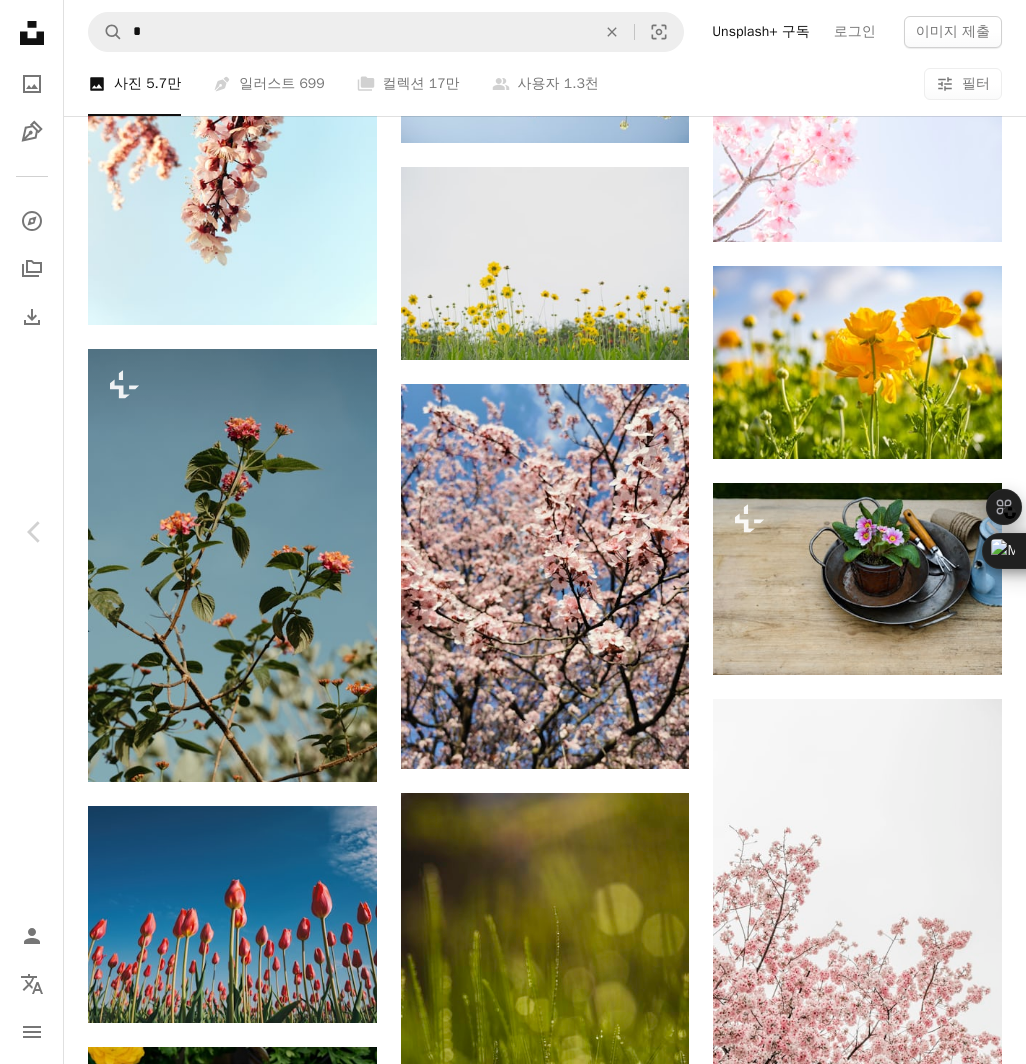 click on "무료 다운로드" at bounding box center (826, 5394) 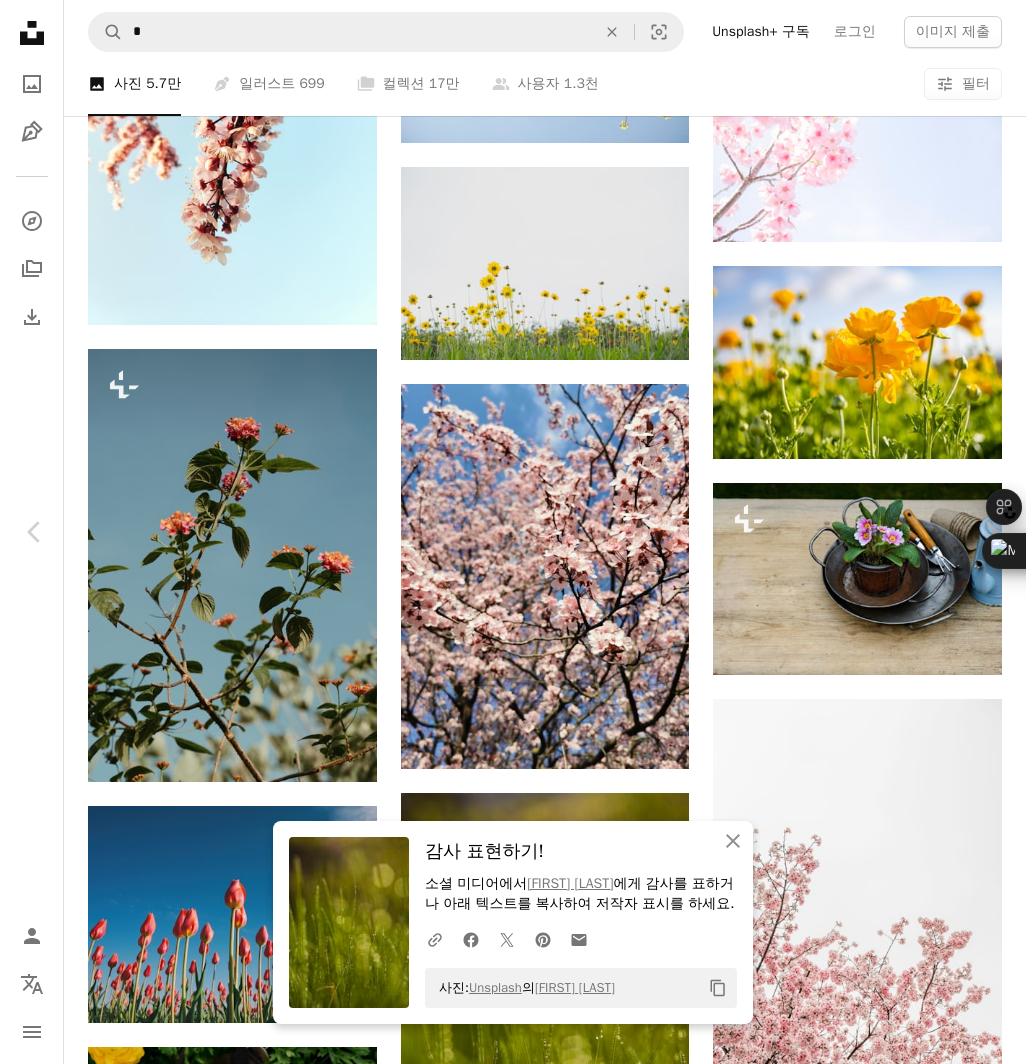 click on "An X shape Chevron left Chevron right An X shape 닫기 감사 표현하기! 소셜 미디어에서  [PERSON] 에게 감사를 표하거나 아래 텍스트를 복사하여 저작자 표시를 하세요. A URL sharing icon (chains) Facebook icon X (formerly Twitter) icon Pinterest icon An envelope 사진:  Unsplash 의 [PERSON]
Copy content [PERSON] 고용 가능 A checkmark inside of a circle A heart A plus sign 무료 다운로드 Chevron down Zoom in 조회수 2,016,291 다운로드 15,233 A forward-right arrow 공유 Info icon 정보 More Actions Calendar outlined 2018년 4월 17일 에 게시됨 Camera NIKON CORPORATION, NIKON D3200 Safety Unsplash 라이선스 하에서 무료로 사용 가능 배경 추상적인 봄 녹색 식물 무늬 태양 정원 풀 김 잔디밭 매크로 신선한 냉기 생태학 밖 방울 플레어 식물군 퍼블릭 도메인 이미지 iStock에서 프리미엄 관련 이미지 찾아보기  |  코드 UNSPLASH20로 20% 할인 혜택 받기" at bounding box center [513, 5879] 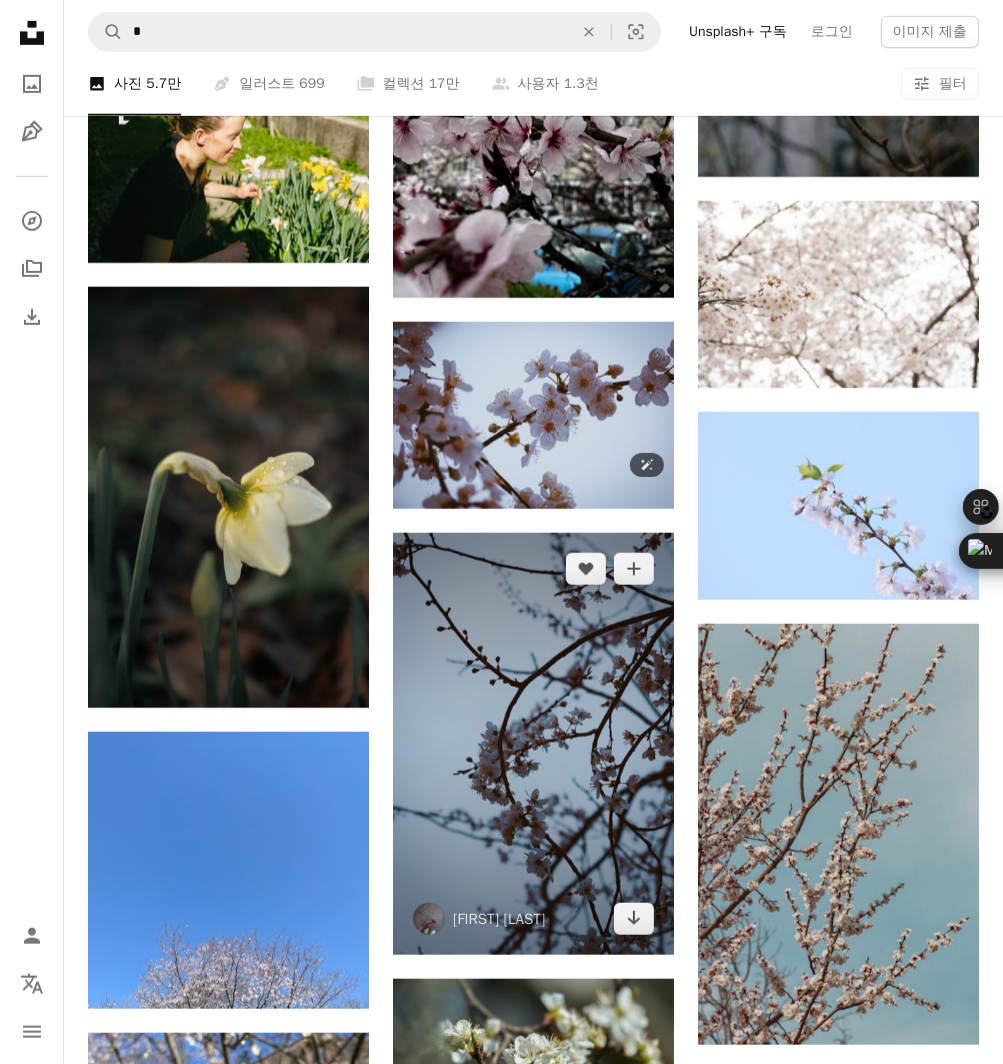 scroll, scrollTop: 26030, scrollLeft: 0, axis: vertical 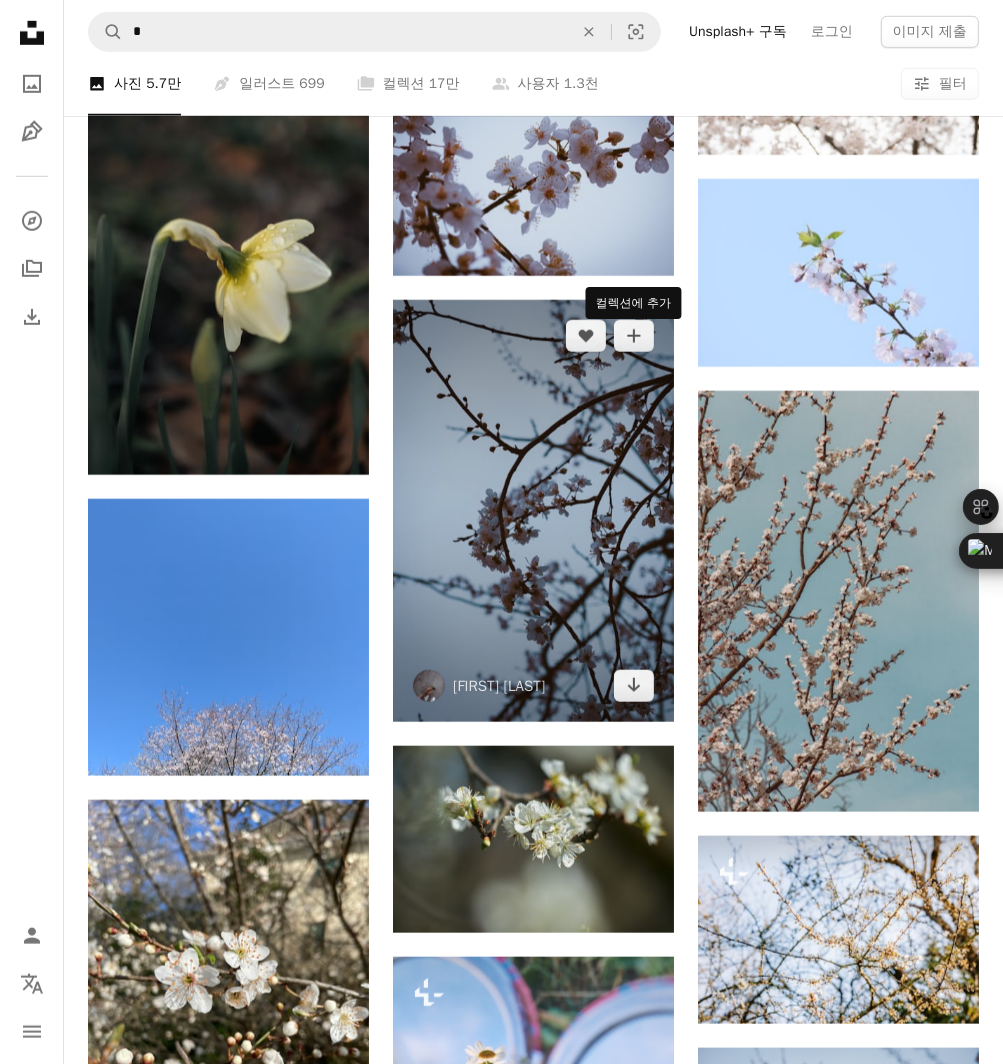 click at bounding box center (533, 511) 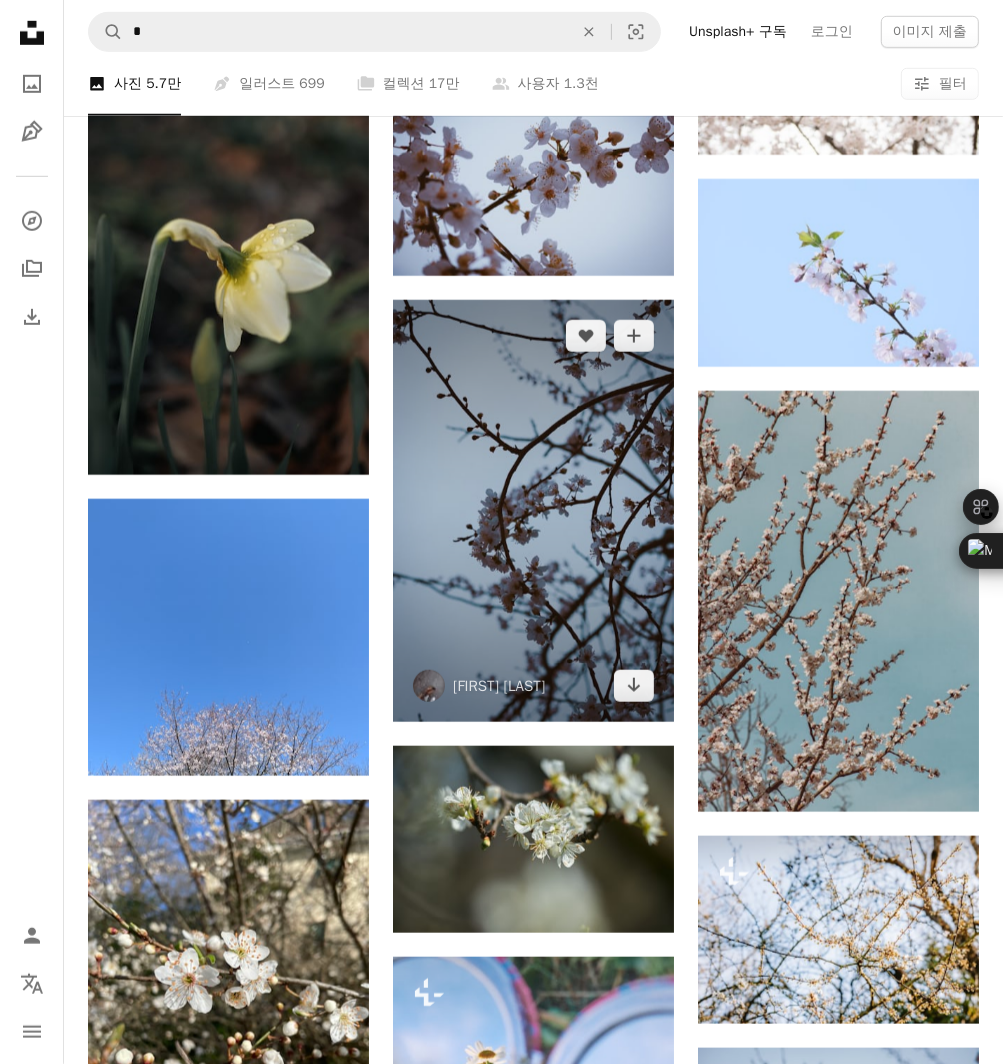 click at bounding box center (533, 511) 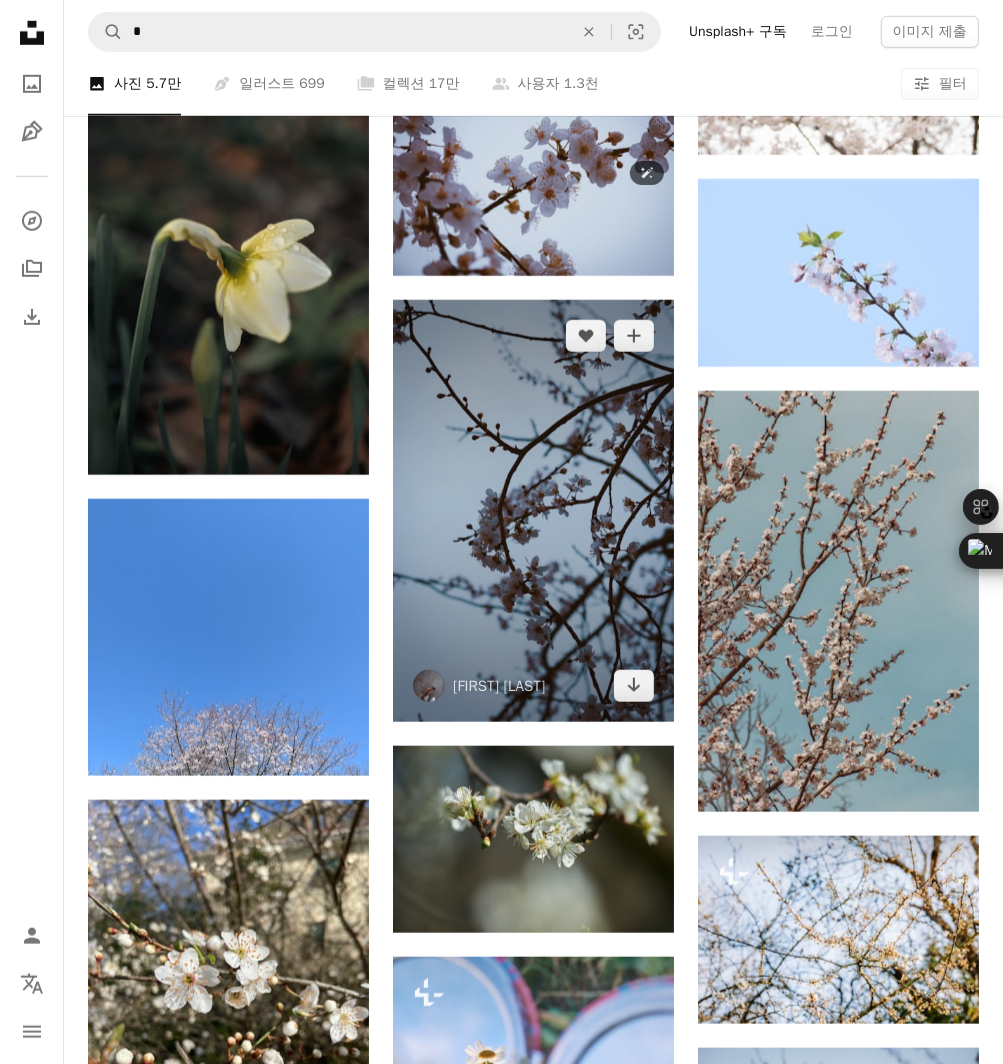 click at bounding box center [533, 511] 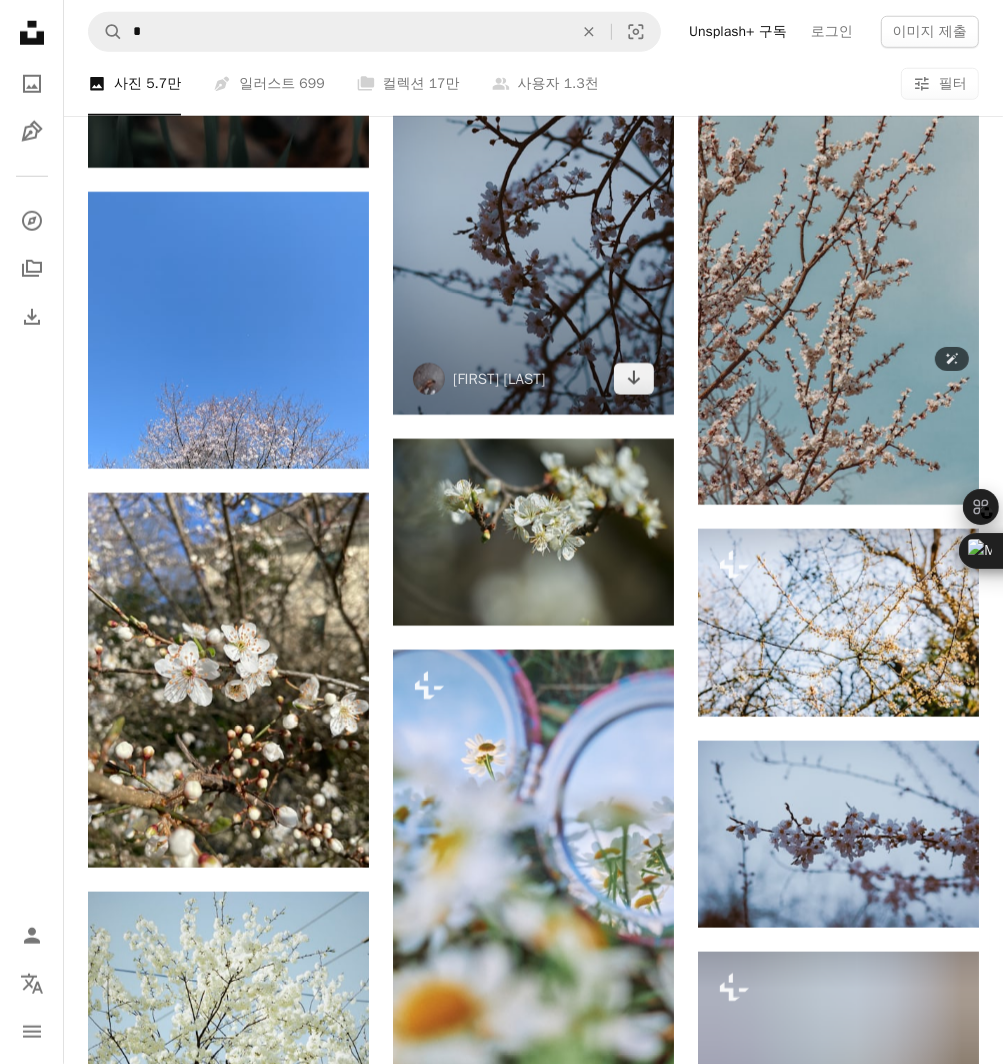 scroll, scrollTop: 26480, scrollLeft: 0, axis: vertical 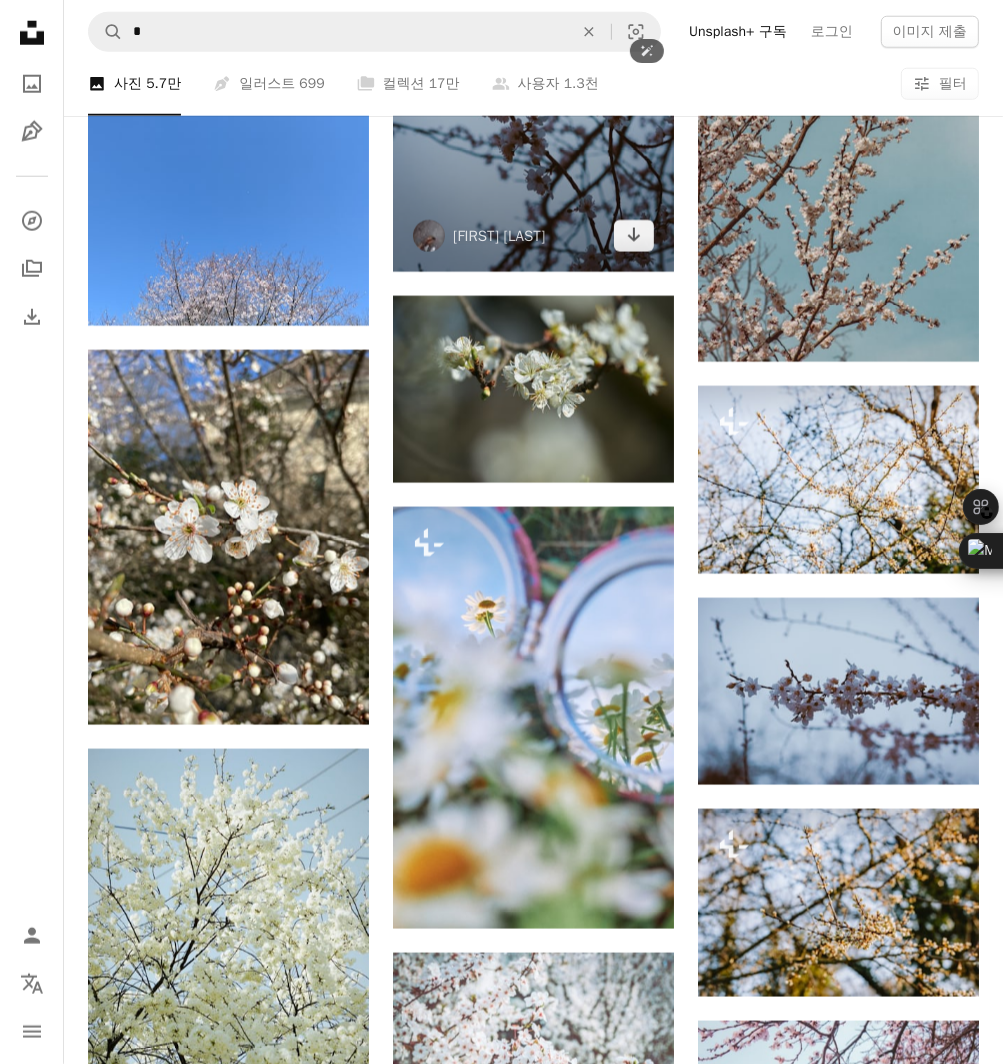 click at bounding box center (533, 61) 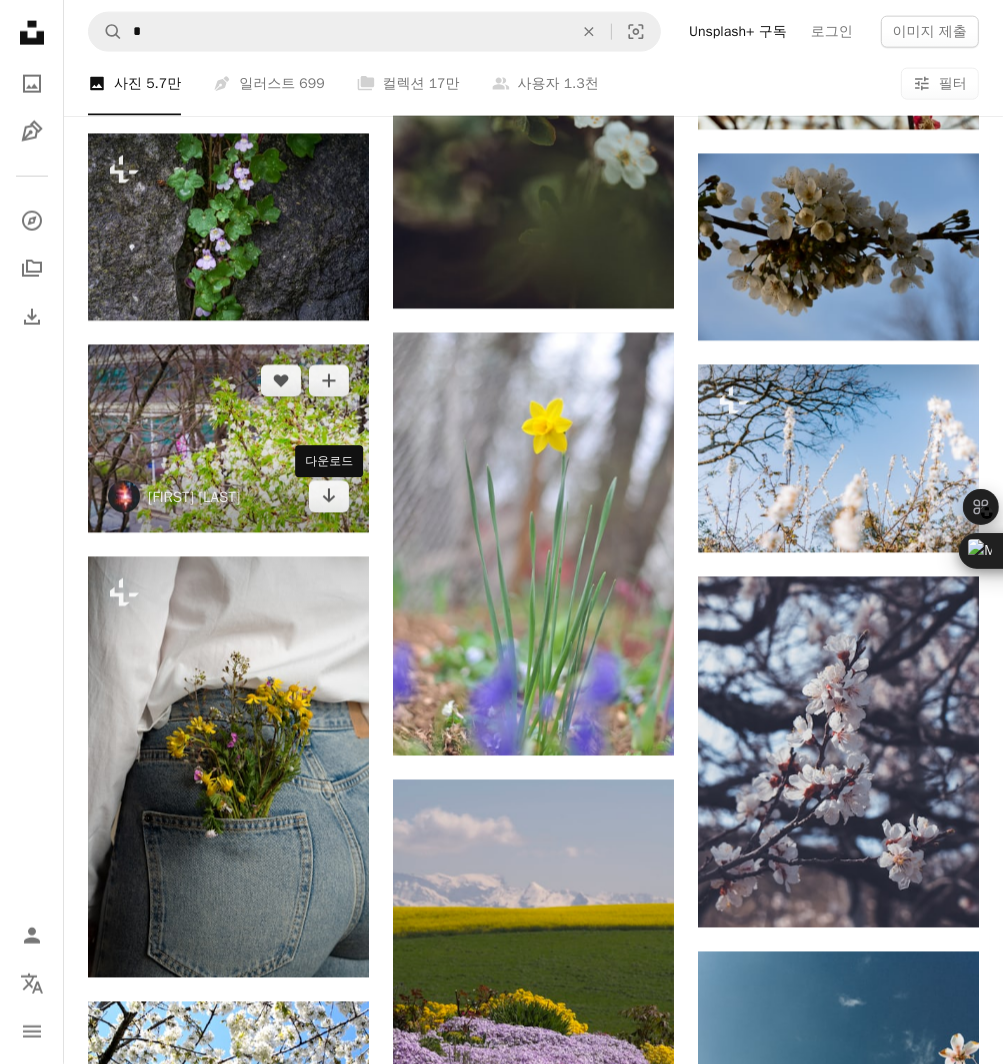 scroll, scrollTop: 32930, scrollLeft: 0, axis: vertical 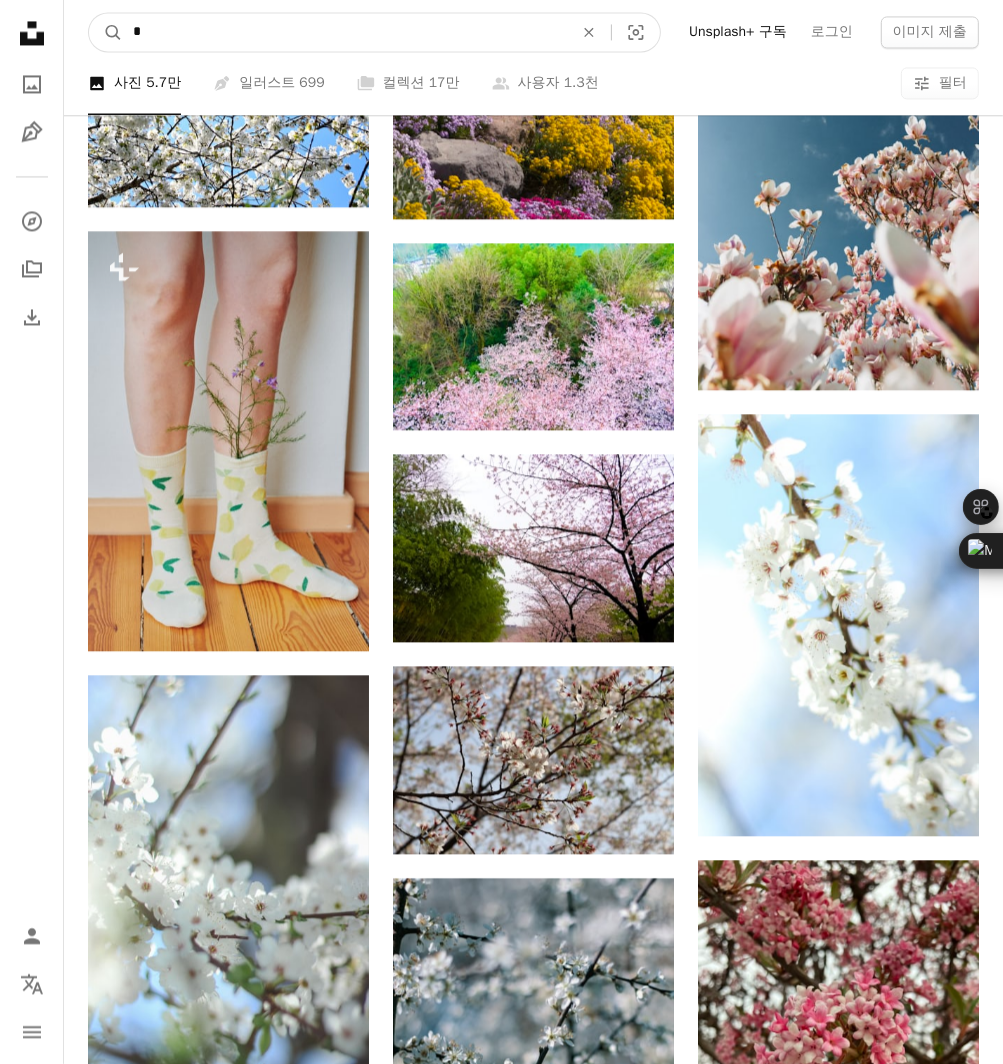 drag, startPoint x: 274, startPoint y: 50, endPoint x: -252, endPoint y: 77, distance: 526.6925 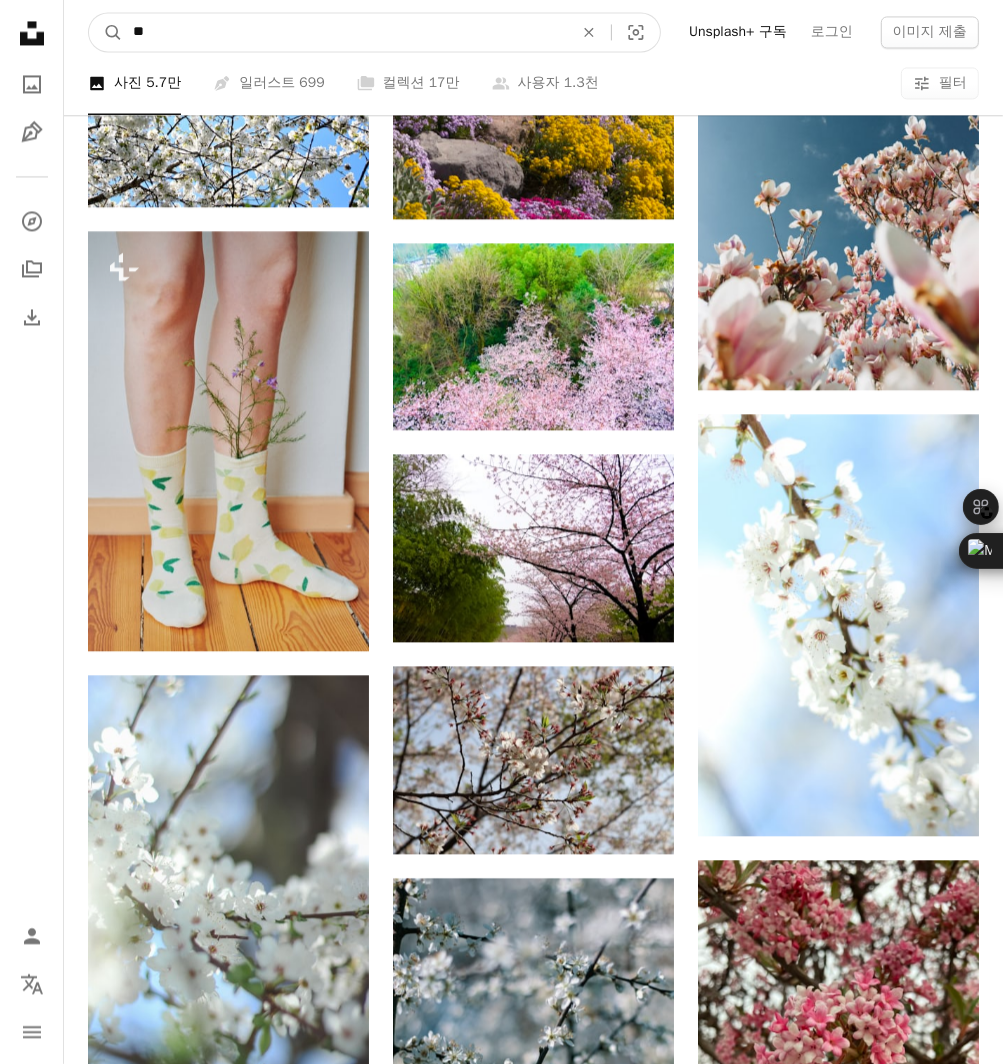 type on "**" 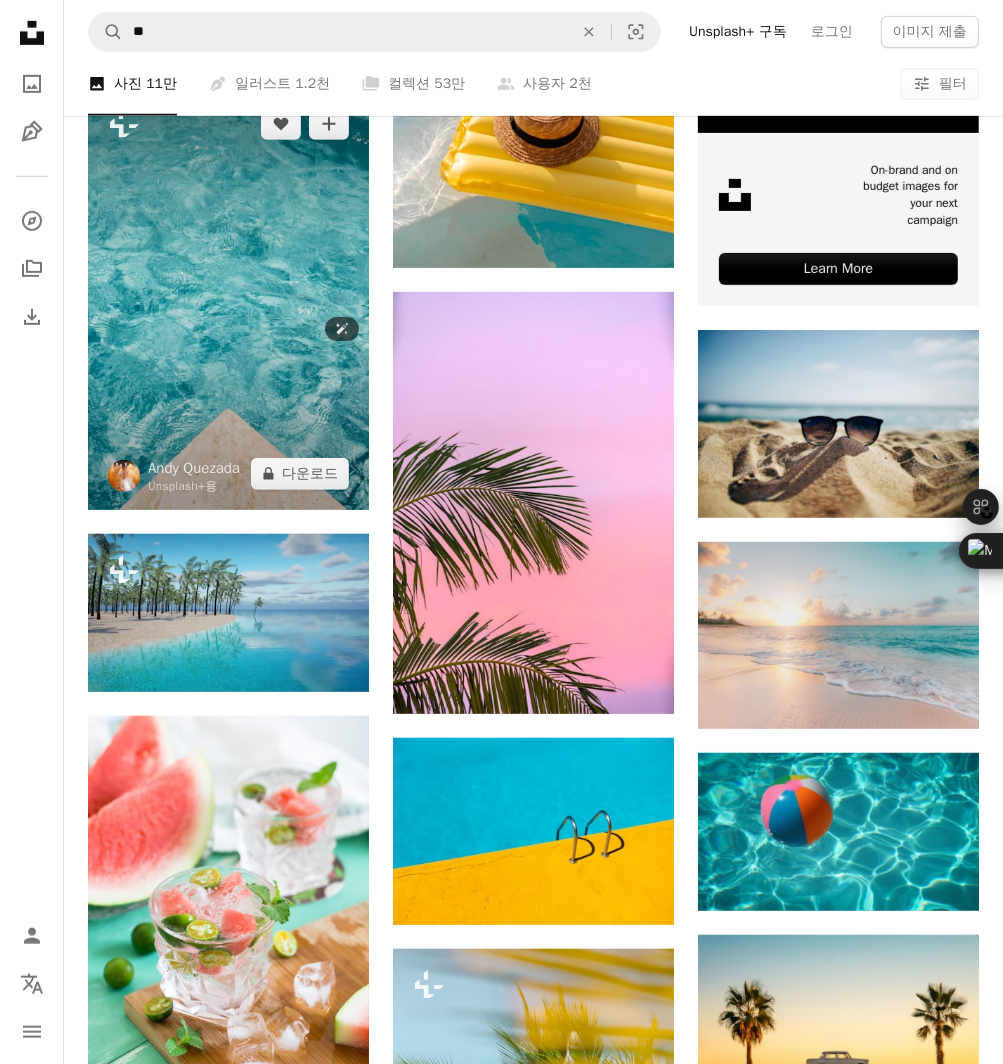 scroll, scrollTop: 600, scrollLeft: 0, axis: vertical 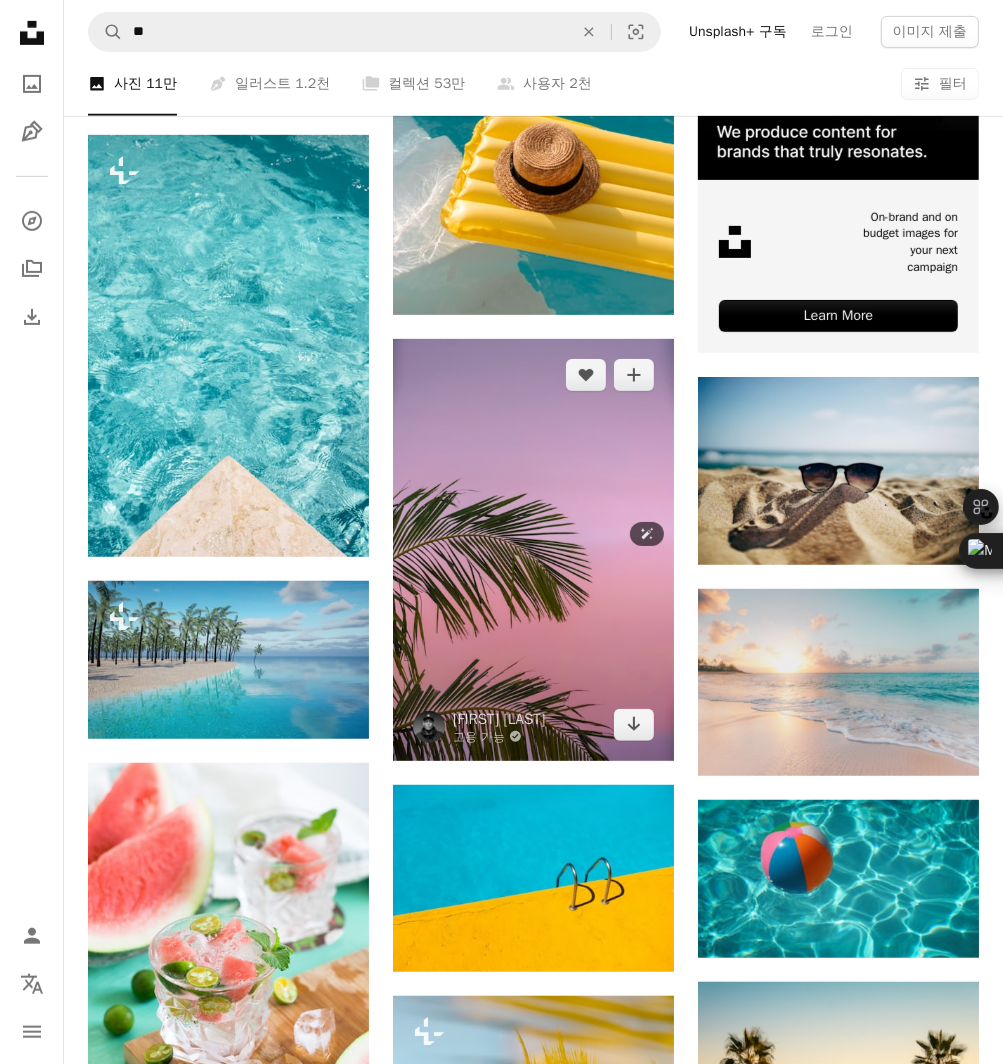 click at bounding box center [533, 550] 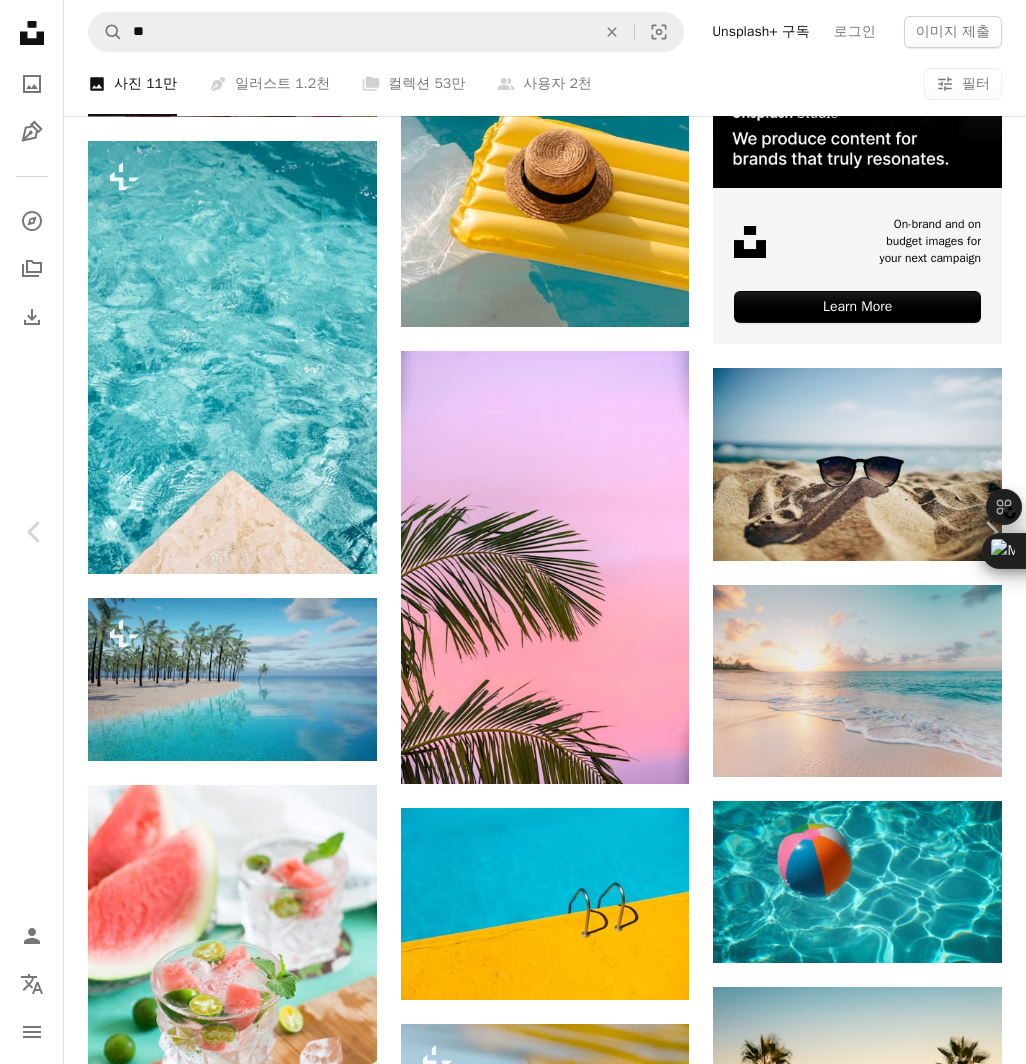 click on "무료 다운로드" at bounding box center [826, 5404] 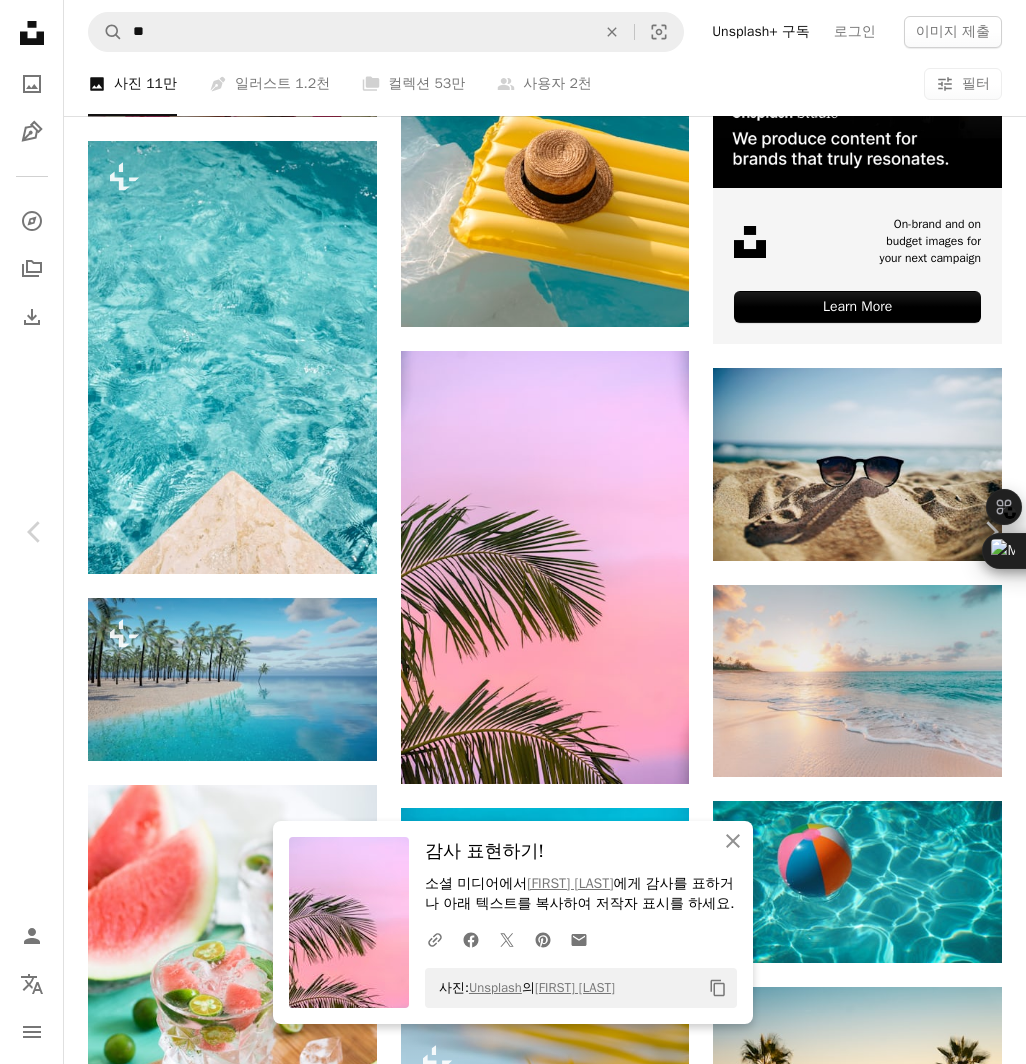 click on "An X shape Chevron left Chevron right An X shape 닫기 감사 표현하기! 소셜 미디어에서  [PERSON] 에게 감사를 표하거나 아래 텍스트를 복사하여 저작자 표시를 하세요. A URL sharing icon (chains) Facebook icon X (formerly Twitter) icon Pinterest icon An envelope 사진:  Unsplash 의 [PERSON]
Copy content [PERSON] 고용 가능 A checkmark inside of a circle A heart A plus sign 무료 다운로드 Chevron down Zoom in 조회수 17,785,982 다운로드 199,214 소개 매체 배경 화면 A forward-right arrow 공유 Info icon 정보 More Actions A map marker Perth WA, [COUNTRY] Calendar outlined 2019년 11월 5일 에 게시됨 Safety Unsplash 라이선스 하에서 무료로 사용 가능 해질녘 여름 야자수 배경 화면 여름 벽지 배경 파스텔 핑크 하늘 여름 배경 종려 나무 잎 핑크 하늘 벽지 배경 식물 분홍색 오스트레일리아 잎 열대 바깥 손바닥 관련 무료 이미지  |   ↗ 관련 이미지 A heart" at bounding box center [513, 5889] 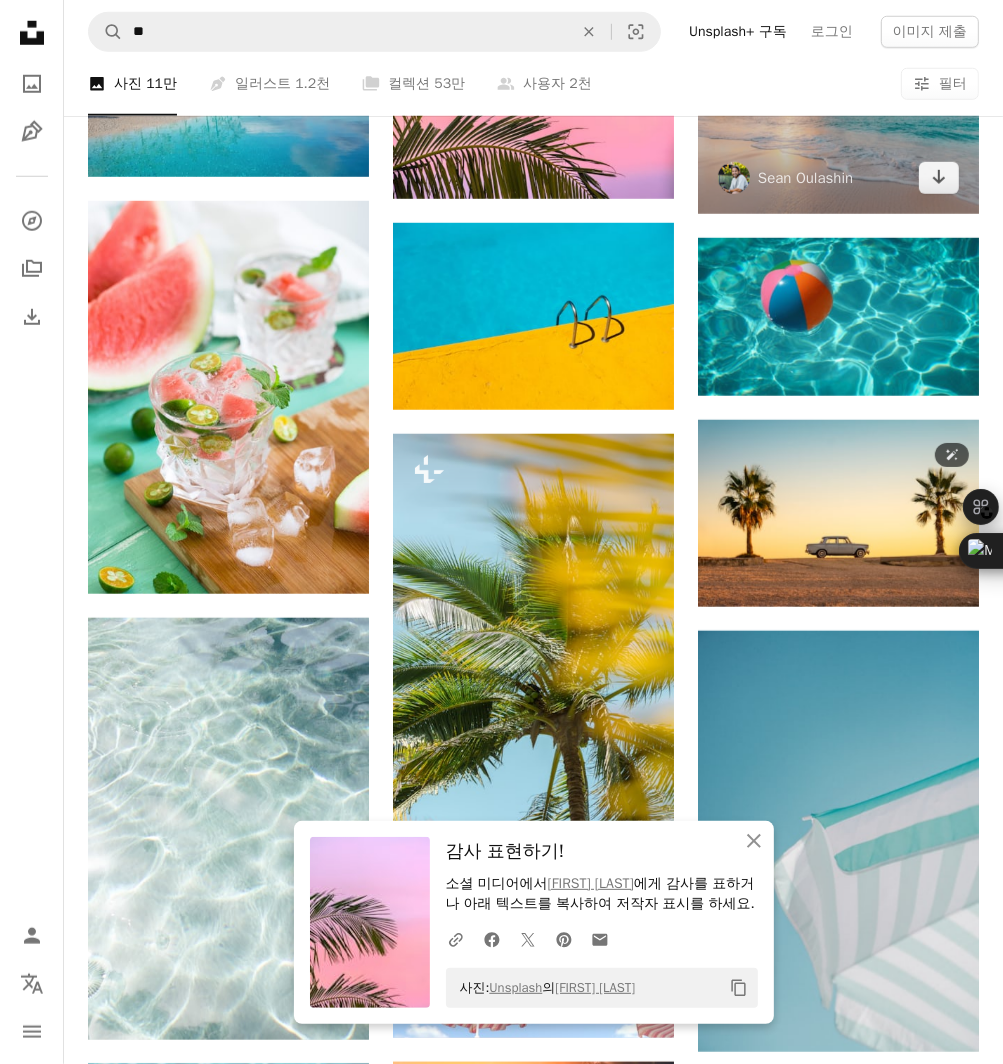 scroll, scrollTop: 1200, scrollLeft: 0, axis: vertical 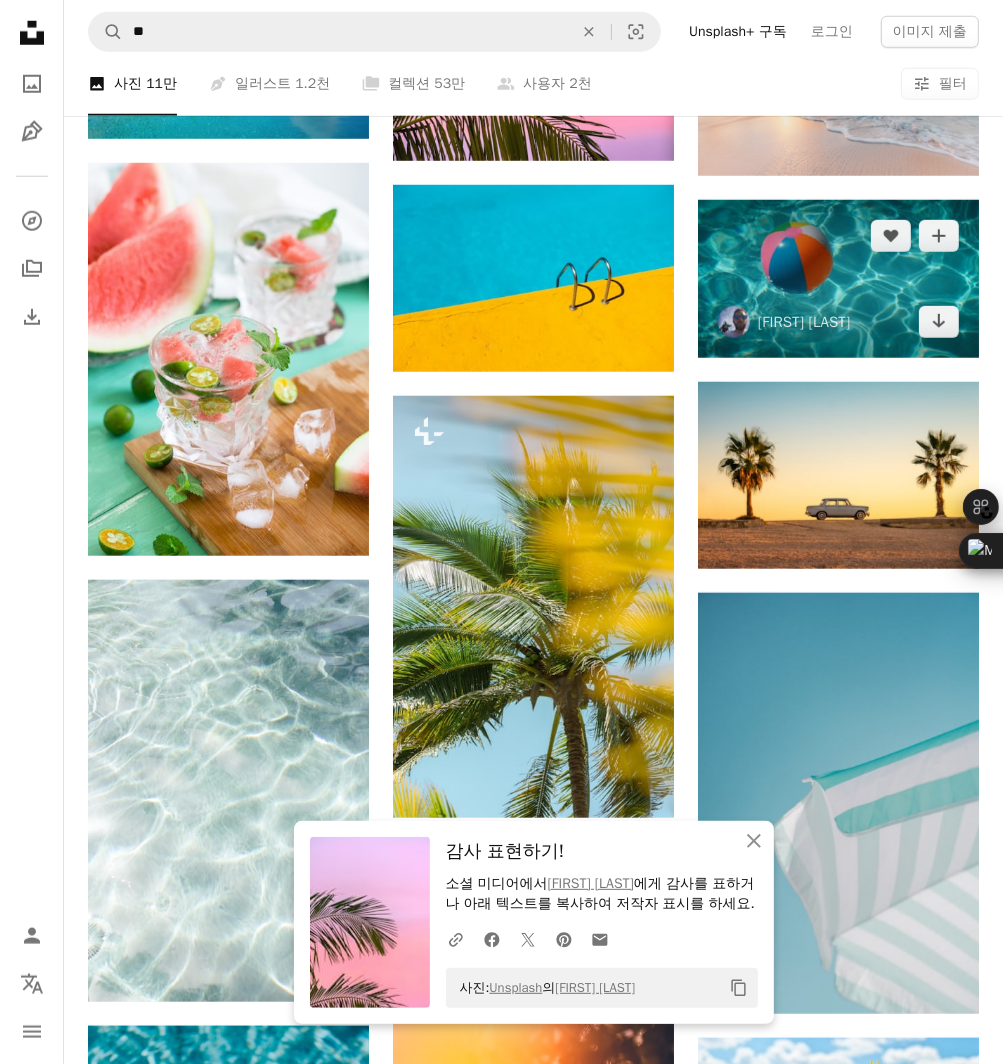 click at bounding box center (838, 279) 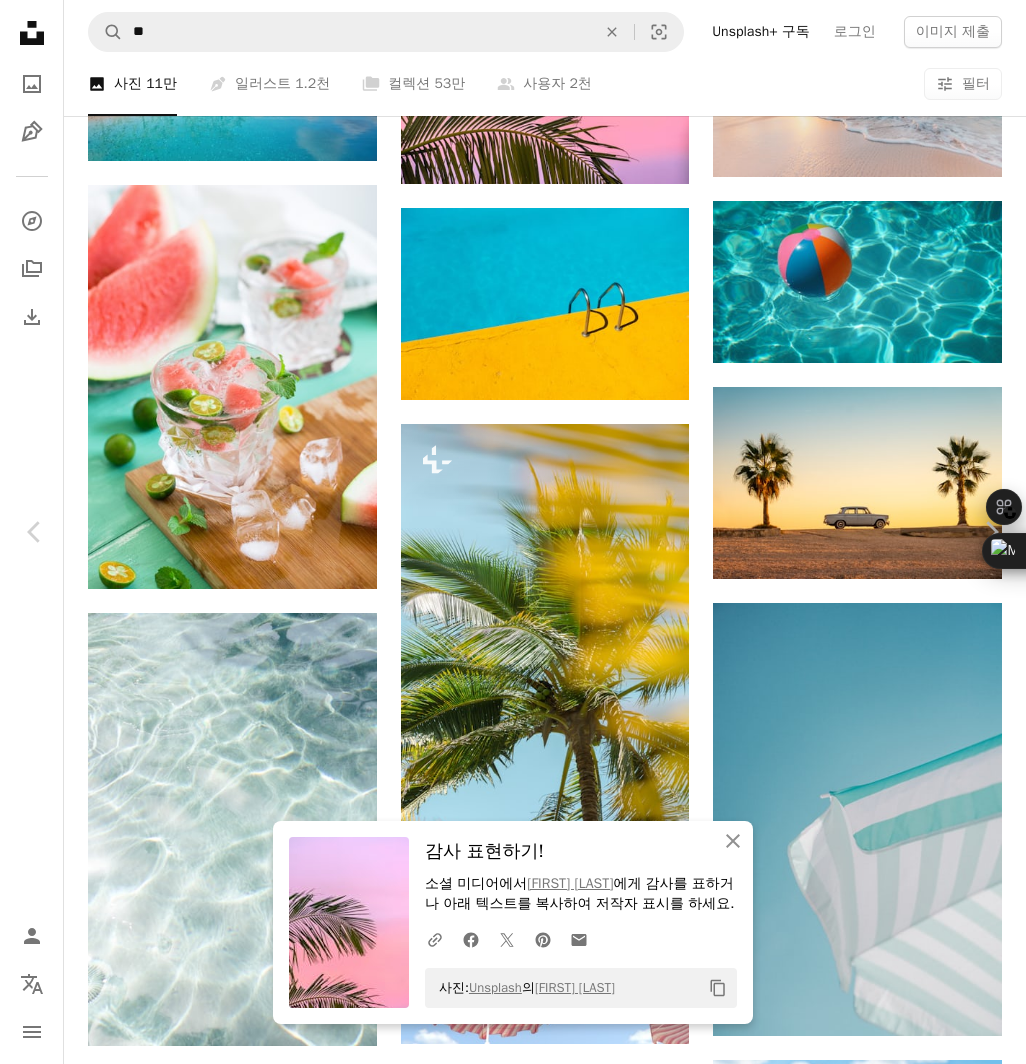 click on "An X shape Chevron left Chevron right An X shape 닫기 감사 표현하기! 소셜 미디어에서  [FIRST] [LAST] 에게 감사를 표하거나 아래 텍스트를 복사하여 저작자 표시를 하세요. A URL sharing icon (chains) Facebook icon X (formerly Twitter) icon Pinterest icon An envelope 사진:  Unsplash 의 [FIRST] [LAST]
Copy content [FIRST] [LAST] A heart A plus sign 무료 다운로드 Chevron down Zoom in 조회수 42,720,687 다운로드 376,991 소개 매체 사진 A forward-right arrow 공유 Info icon 정보 More Actions A map marker [CITY], [COUNTRY] Calendar outlined [DATE] 에 게시됨 Camera OLYMPUS, E-M10MarkII Safety Unsplash 라이선스 하에서 무료로 사용 가능 파랑 화려한 풀 휴가 수영장 햇빛 여름 벽지 재미 밝다 여름 배경 휴일 터키옥 아쿠아 비치볼 뜨다 수영 청록색 벽지 밝은 색상 행복 배경 HD 배경화면 iStock에서 프리미엄 관련 이미지 찾아보기  |   ↗ 용" at bounding box center (513, 5289) 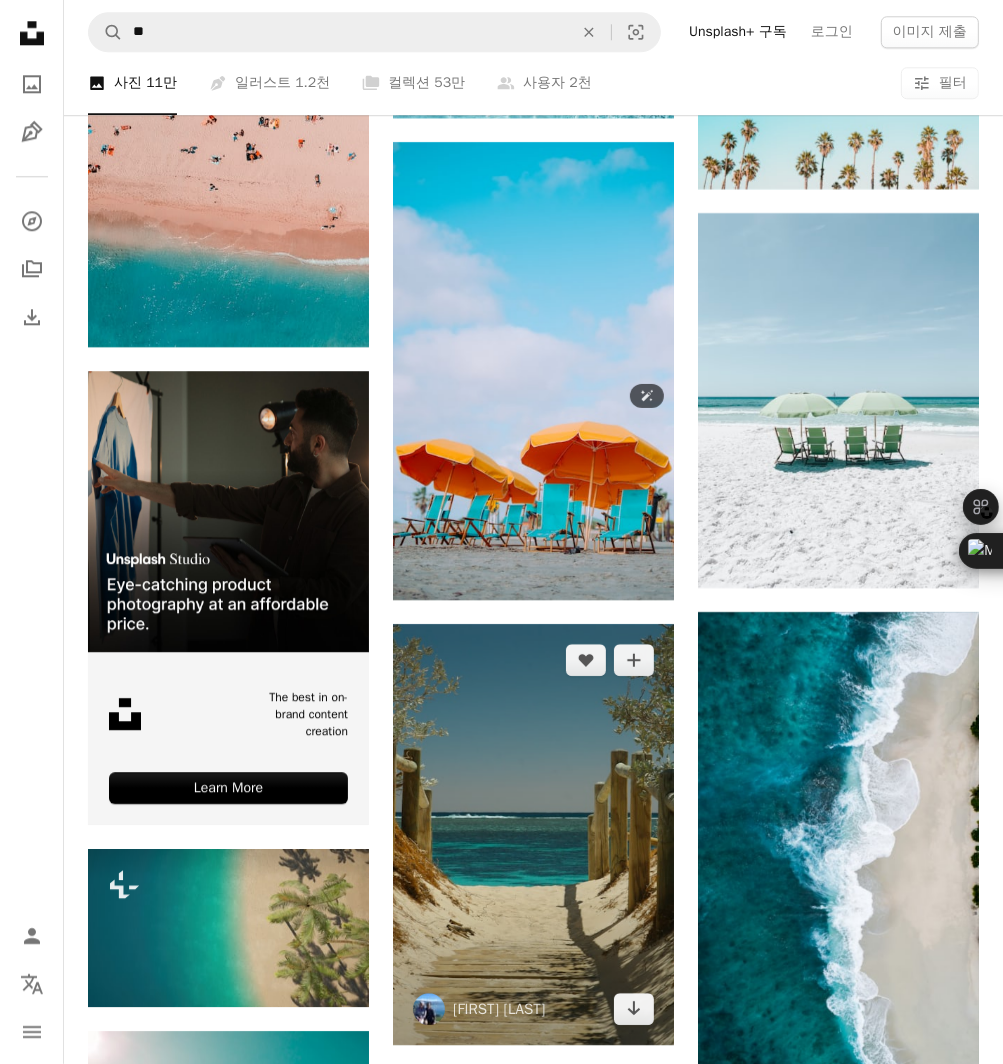 scroll, scrollTop: 3449, scrollLeft: 0, axis: vertical 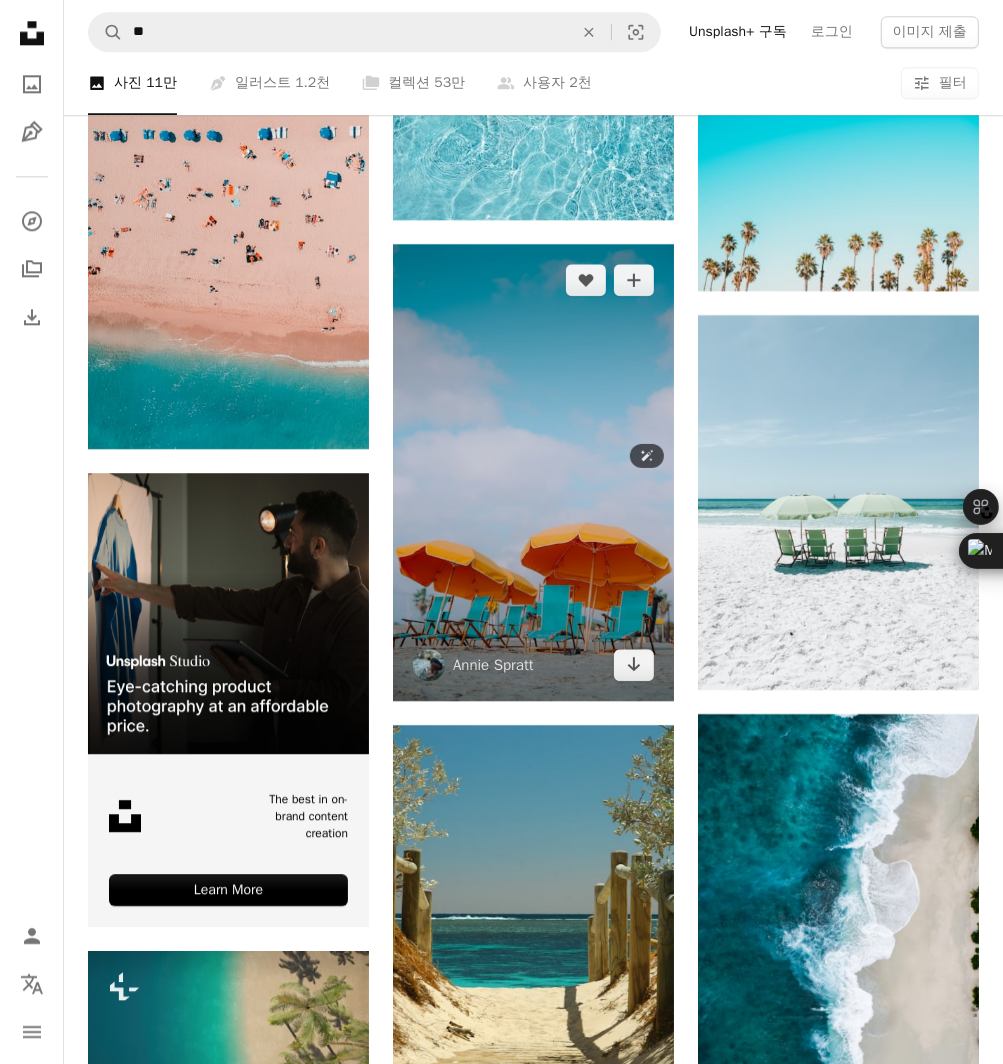 click at bounding box center (533, 472) 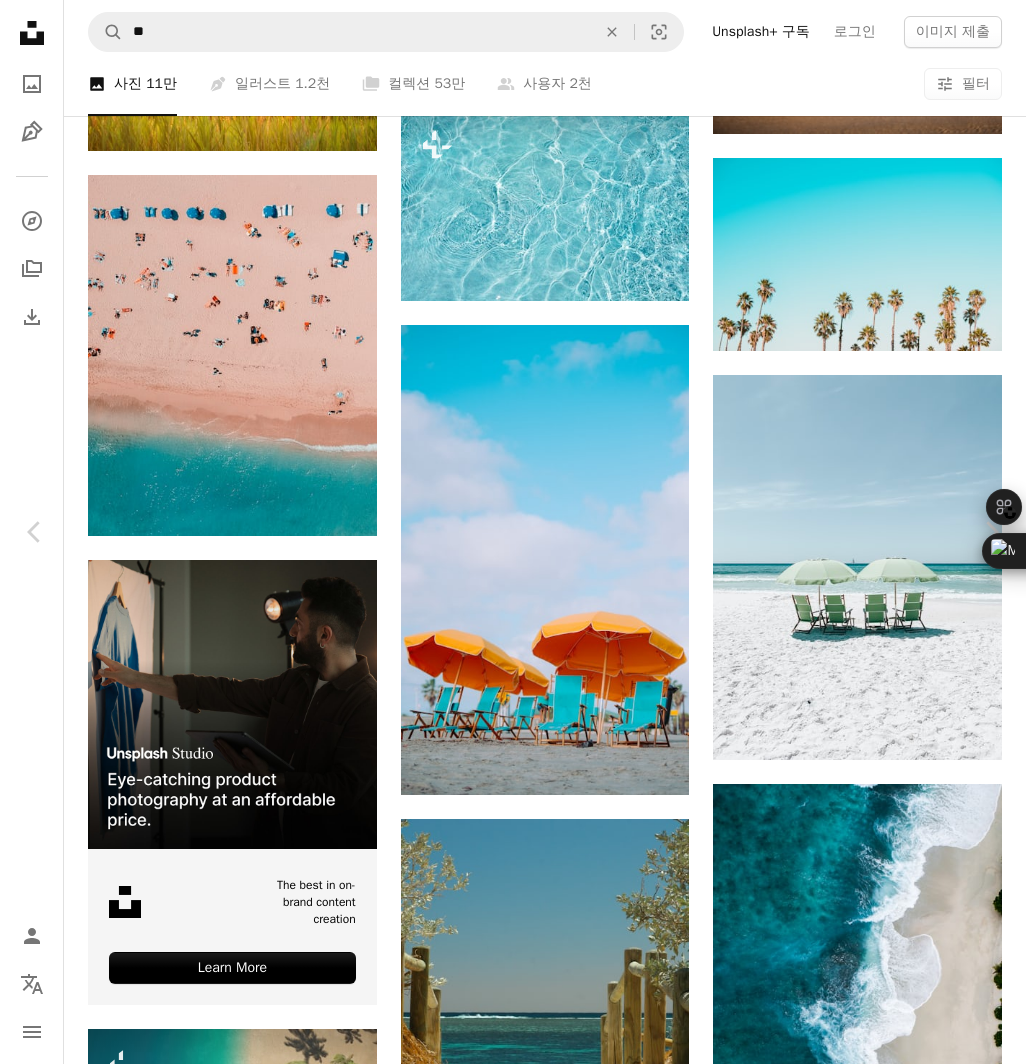 click on "무료 다운로드" at bounding box center [826, 5013] 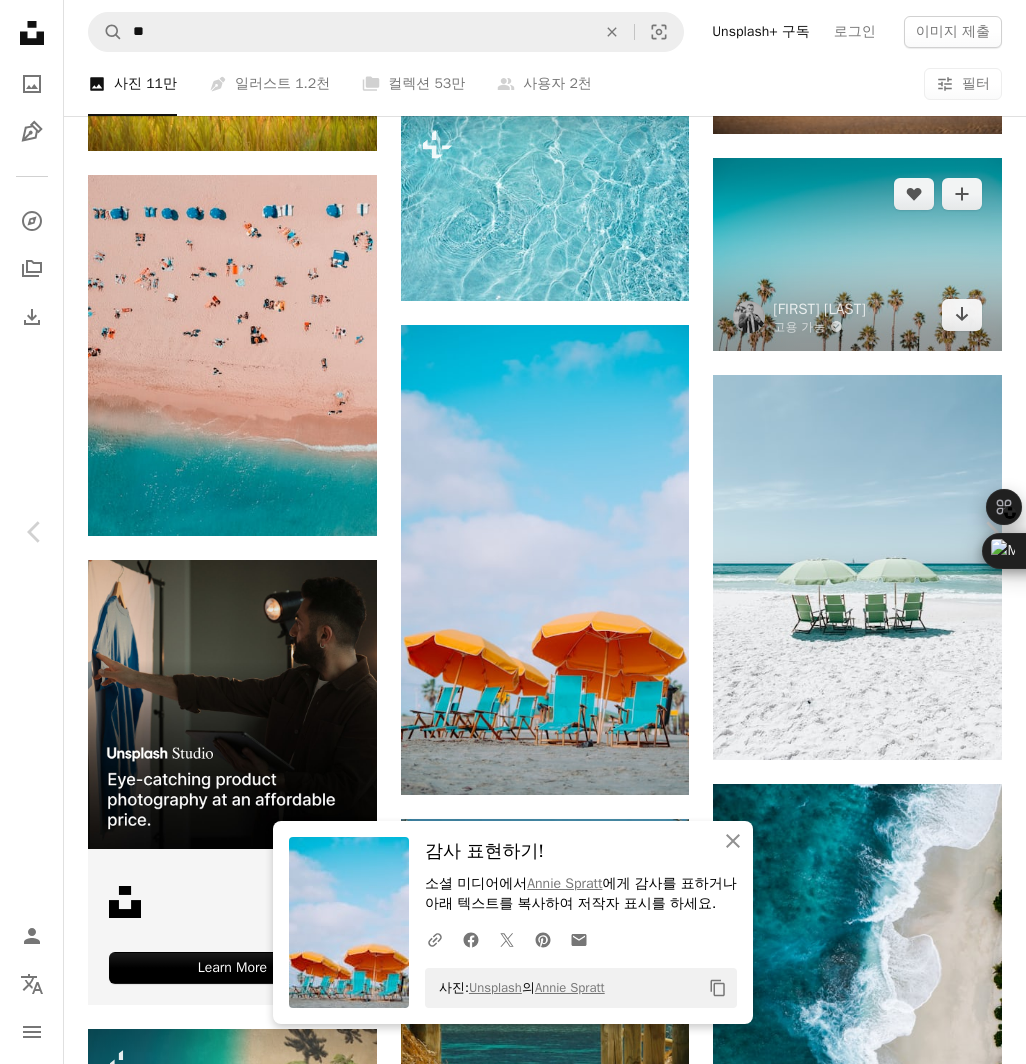click on "사진:  Unsplash 의 [PERSON]
Copy content [PERSON] [PERSON] A heart A plus sign 무료 다운로드 Chevron down Zoom in 조회수 30,017,776 다운로드 255,524 소개 매체 사진 A forward-right arrow 공유 Info icon 정보 More Actions A map marker [CITY], [COUNTRY] Calendar outlined [DATE] 에 게시됨 Camera NIKON CORPORATION, NIKON D4S Safety Unsplash 라이선스 하에서 무료로 사용 가능 바닷가 파랑 구름 오렌지 모래 휴일 의자 휴가 주황색 배경 여름 벽지 바깥 우산 연안 여름 배경 주황색 바탕 화면 비우다 파라솔 클라우드스케이프 벽지 배경 무료 스톡 사진  |   ↗ 관련 이미지 A heart" at bounding box center (513, 5498) 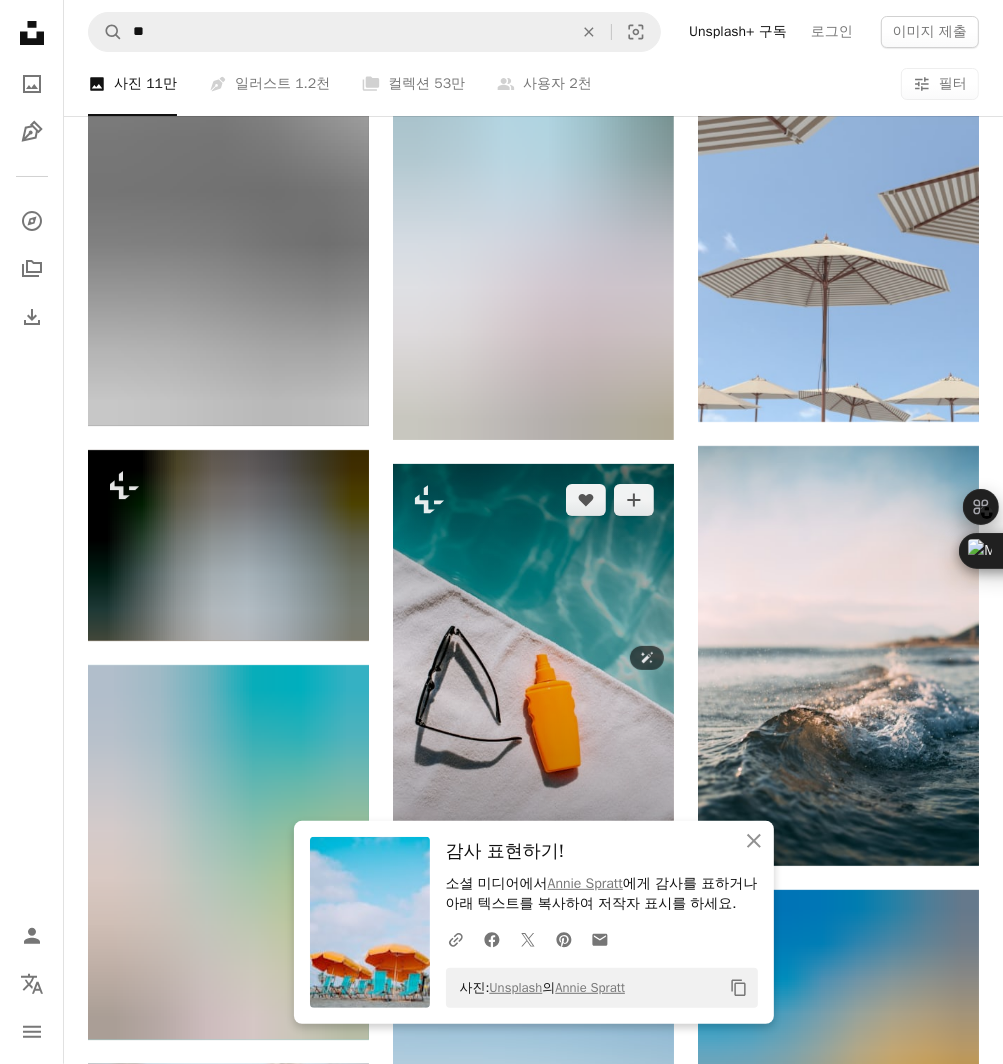 scroll, scrollTop: 5100, scrollLeft: 0, axis: vertical 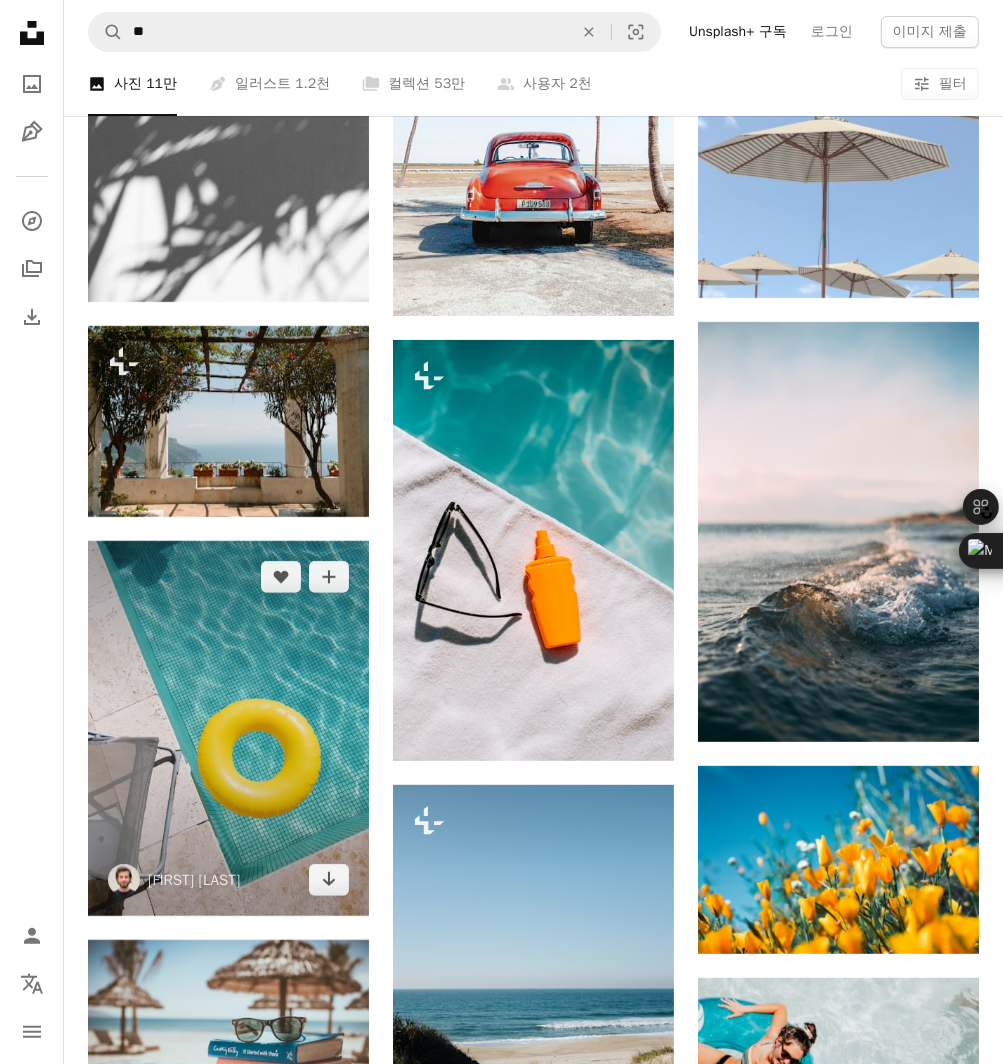 drag, startPoint x: 65, startPoint y: 575, endPoint x: 88, endPoint y: 576, distance: 23.021729 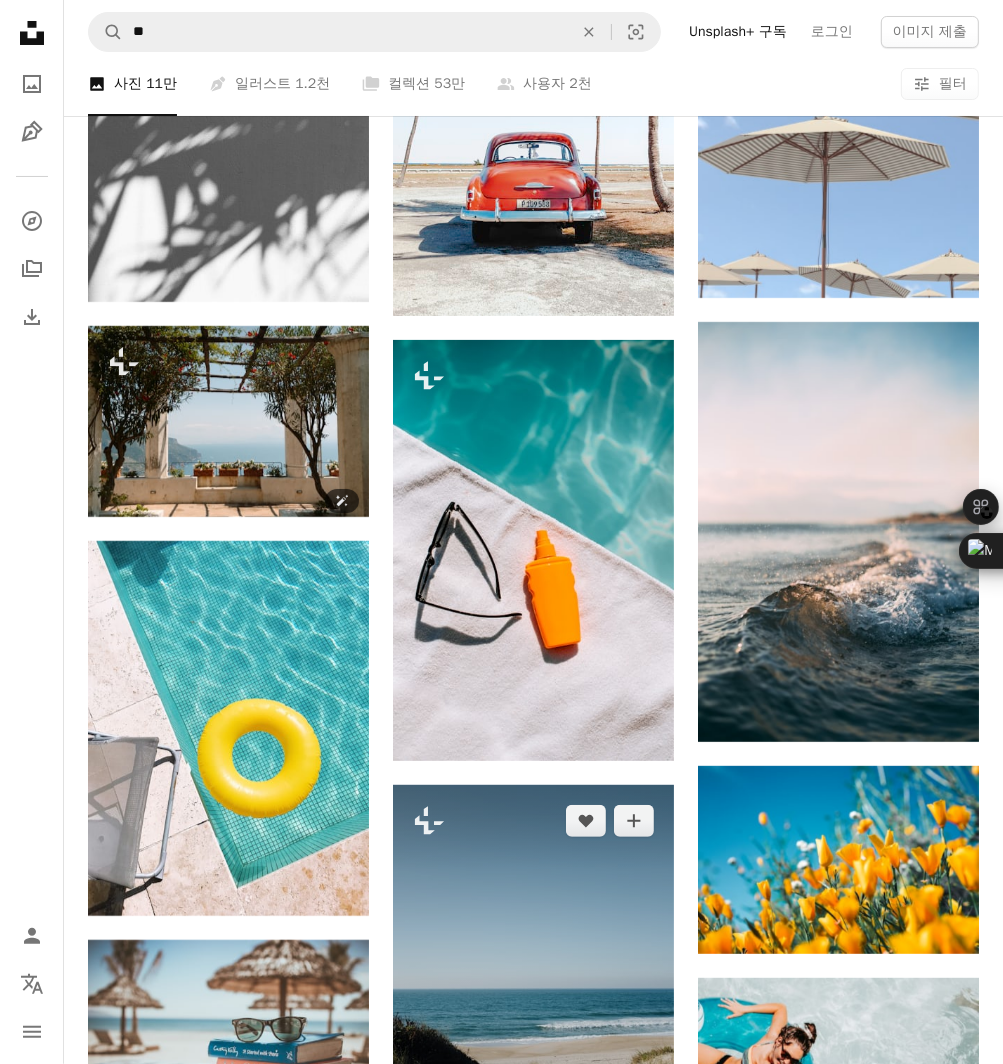 scroll, scrollTop: 5549, scrollLeft: 0, axis: vertical 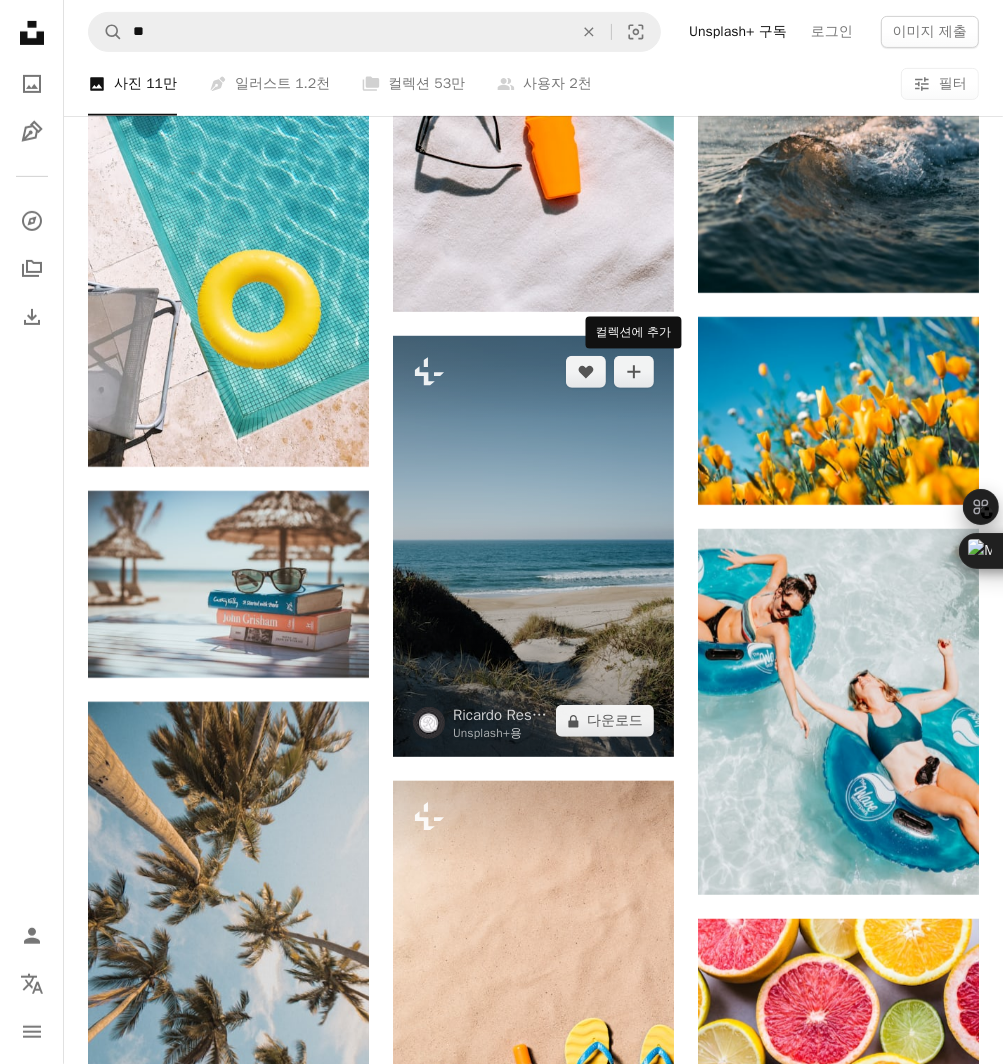 click at bounding box center (533, 547) 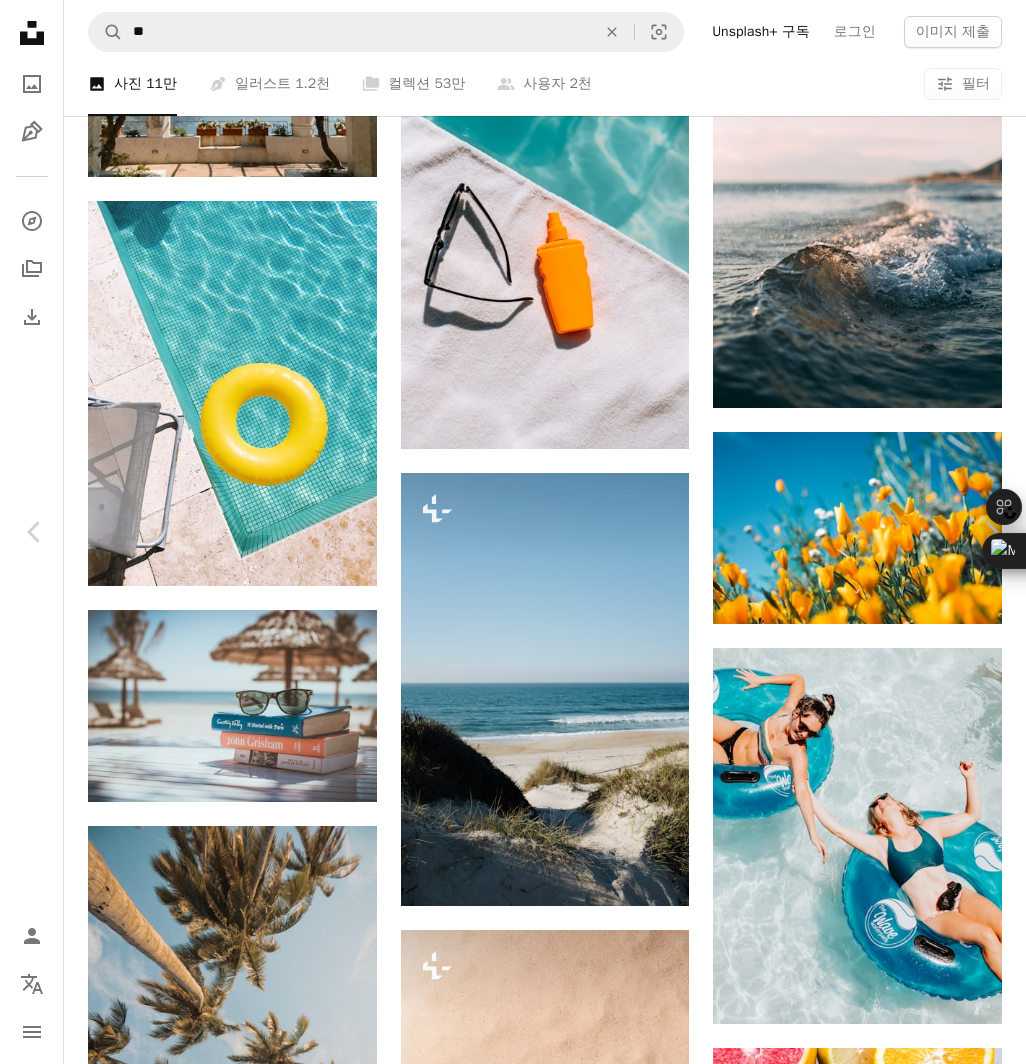 click on "A lock 다운로드" at bounding box center (867, 5564) 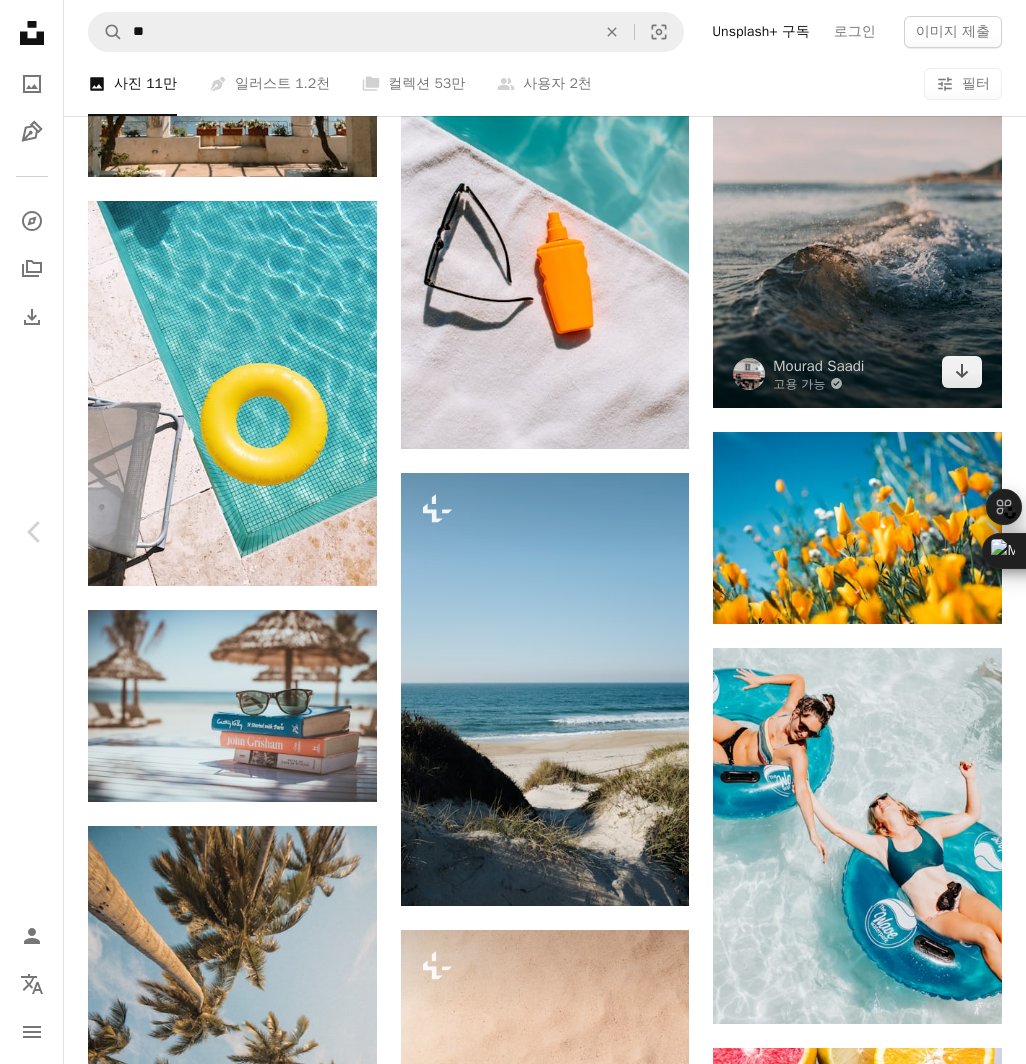 click on "An X shape Chevron left Chevron right Ricardo Resende Unsplash+ 용 A heart A plus sign A lock 다운로드 Zoom in A forward-right arrow 공유 More Actions A map marker Aveiro, [COUNTRY] Calendar outlined 2023년 2월 6일 에 게시됨 Safety Unsplash+ 라이선스 에 따른 라이선스 부여 벽지 모바일용 배경 화면 배경 확대/축소 바닷가 바다 여름 모래 파도 화면 보호기 배경 화면 배경 연안 근해의 편안한 벽지 화면 보호기 헌팅턴 비치 자연 해변 서머타임 플라쥬 포르투갈 관련 무료 이미지 이 시리즈의 다른 콘텐츠 Chevron right Plus sign for Unsplash+ Plus sign for Unsplash+ Plus sign for Unsplash+ Plus sign for Unsplash+ Plus sign for Unsplash+ Plus sign for Unsplash+ Plus sign for Unsplash+ 관련 이미지 Plus sign for Unsplash+ A heart A plus sign [PERSON] Unsplash+ 용 A lock 다운로드 Plus sign for Unsplash+ A heart A plus sign [PERSON] Unsplash+ 용 A lock 다운로드 Plus sign for Unsplash+ A heart" at bounding box center (513, 6049) 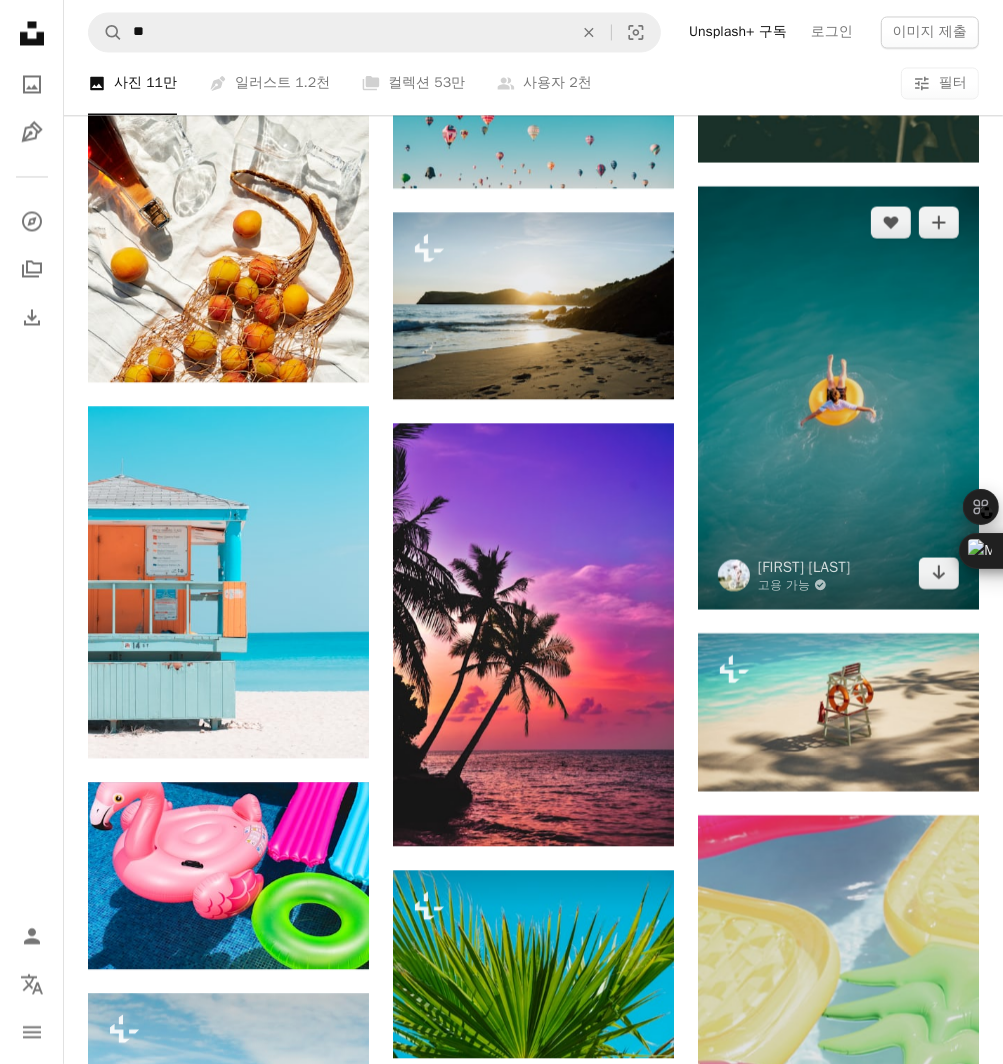 scroll, scrollTop: 7649, scrollLeft: 0, axis: vertical 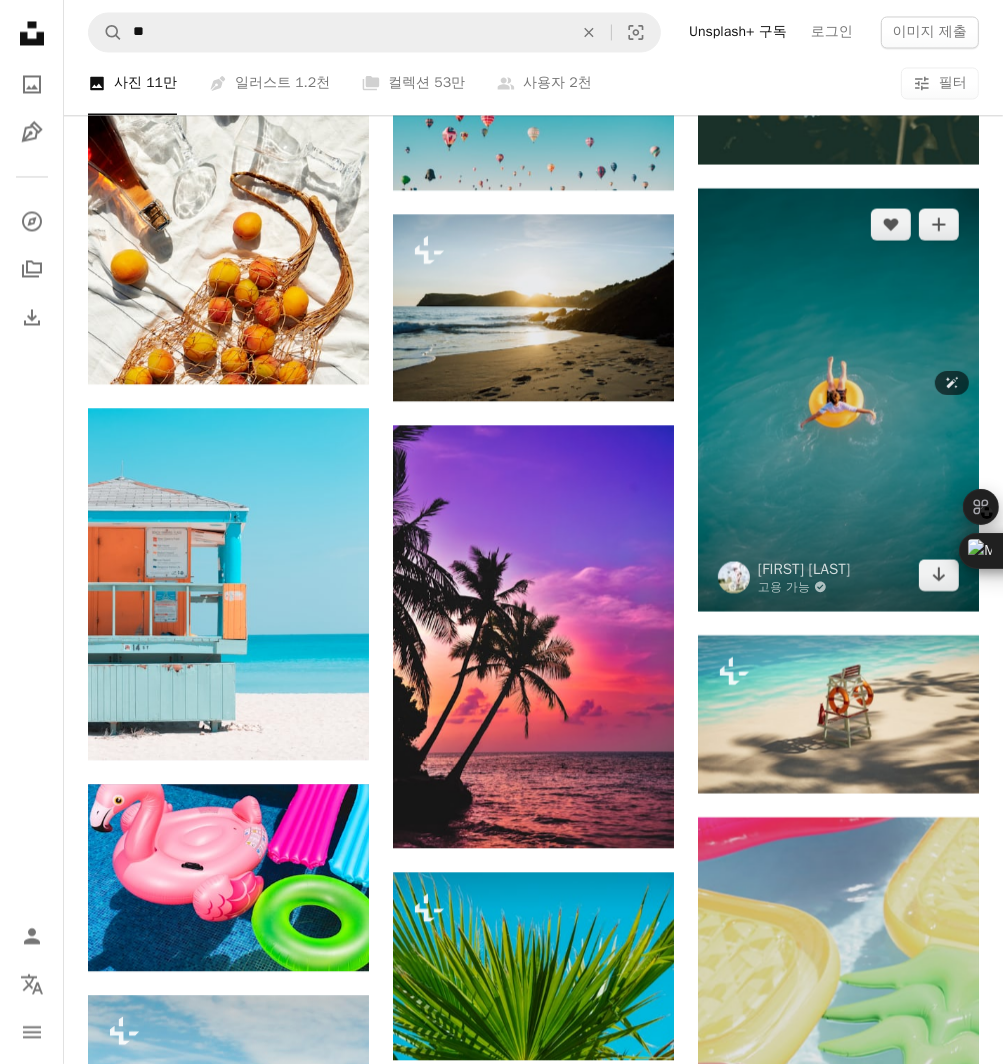 click at bounding box center (838, 399) 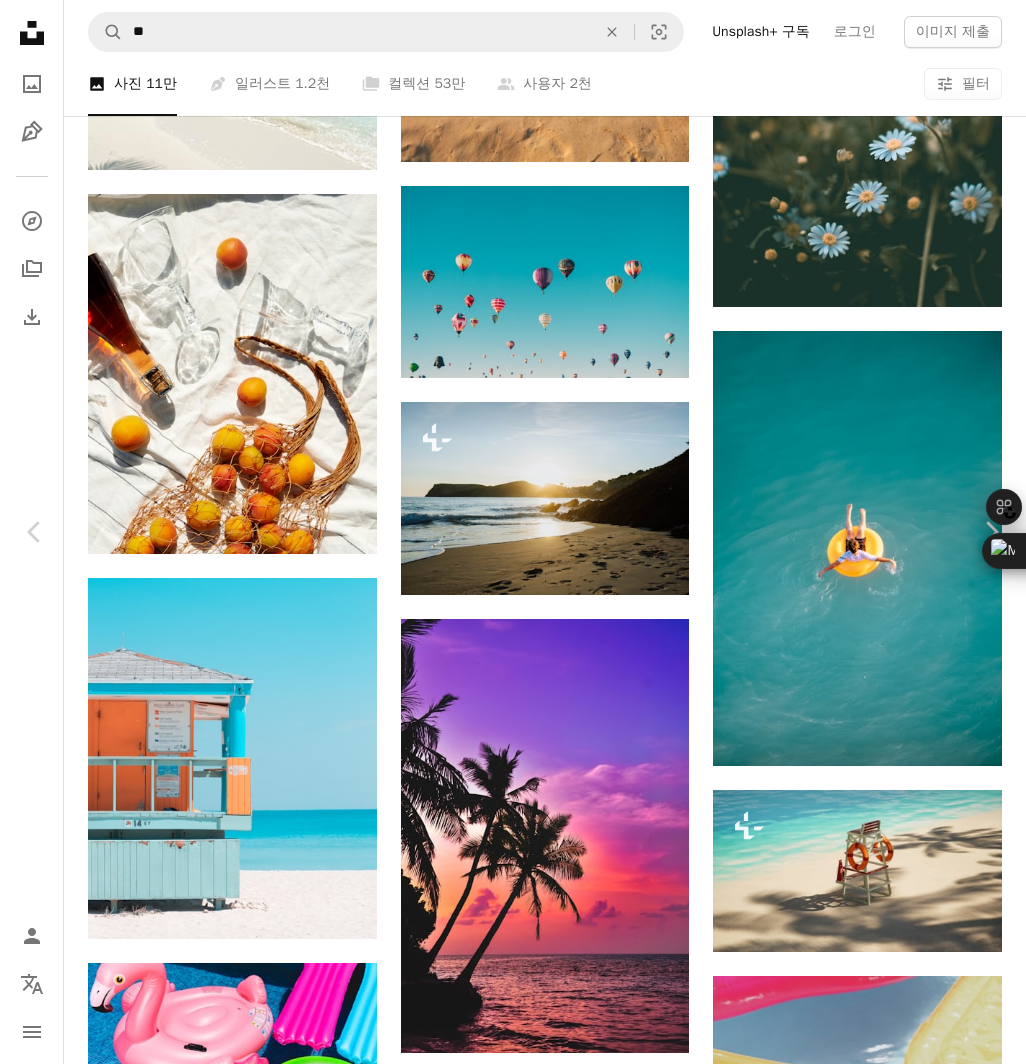 click on "무료 다운로드" at bounding box center [826, 5361] 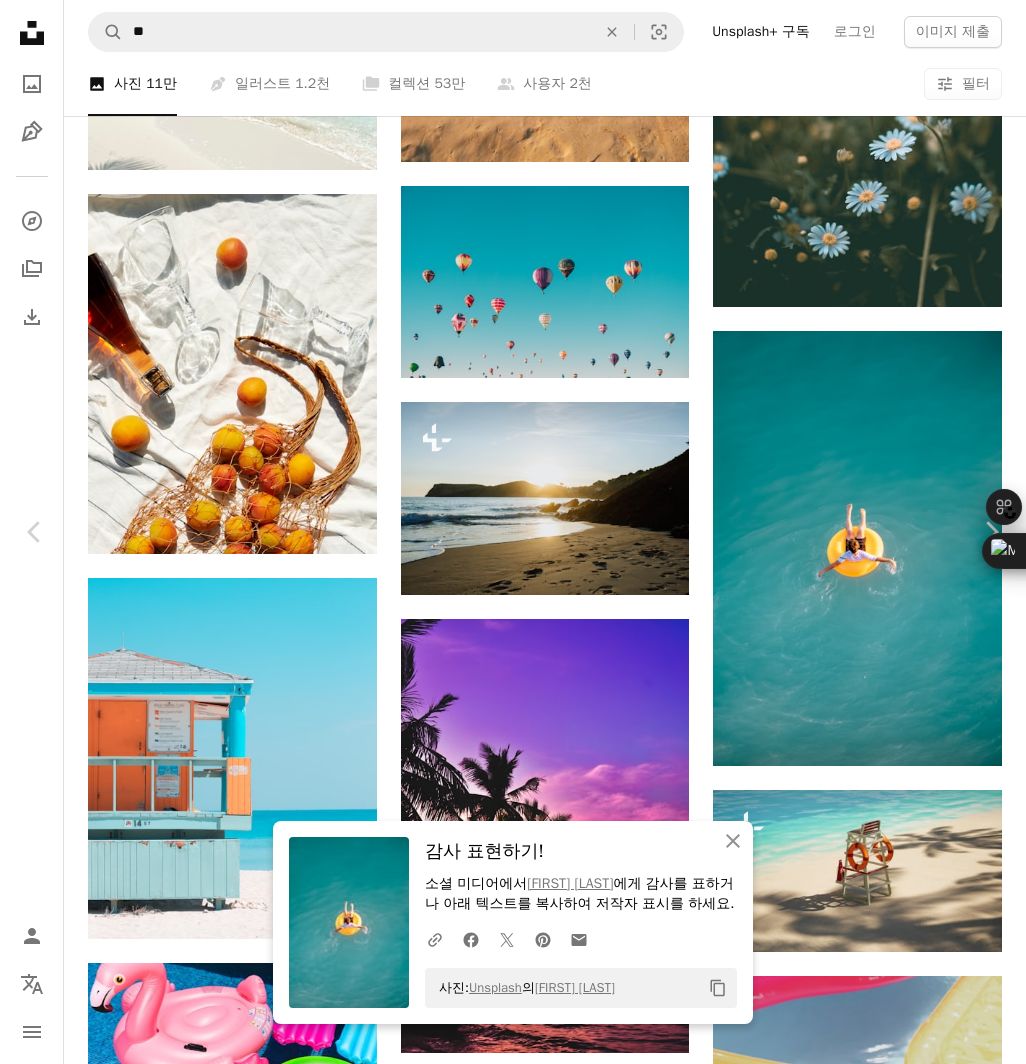 click on "사진:  Unsplash 의 [PERSON]
Copy content [PERSON] 고용 가능 A checkmark inside of a circle A heart A plus sign 무료 다운로드 Chevron down Zoom in 조회수 12,320,694 다운로드 105,092 소개 매체 사진 A forward-right arrow 공유 Info icon 정보 More Actions A map marker [CITY], [CITY], [COUNTRY] Calendar outlined [DATE] 에 게시됨 Camera SONY, ILCE-9 Safety Unsplash 라이선스 하에서 무료로 사용 가능 바닷가 바다 해질녘 파랑 화려한 황색 늦추다 수영 여름 벽지 행락지 여름 배경 놀다 수영하다 [CITY] 아쿠아 뜨다 [REGION] 와이키키 배경 사람 HD 배경화면  |   ↗ A heart" at bounding box center (513, 5846) 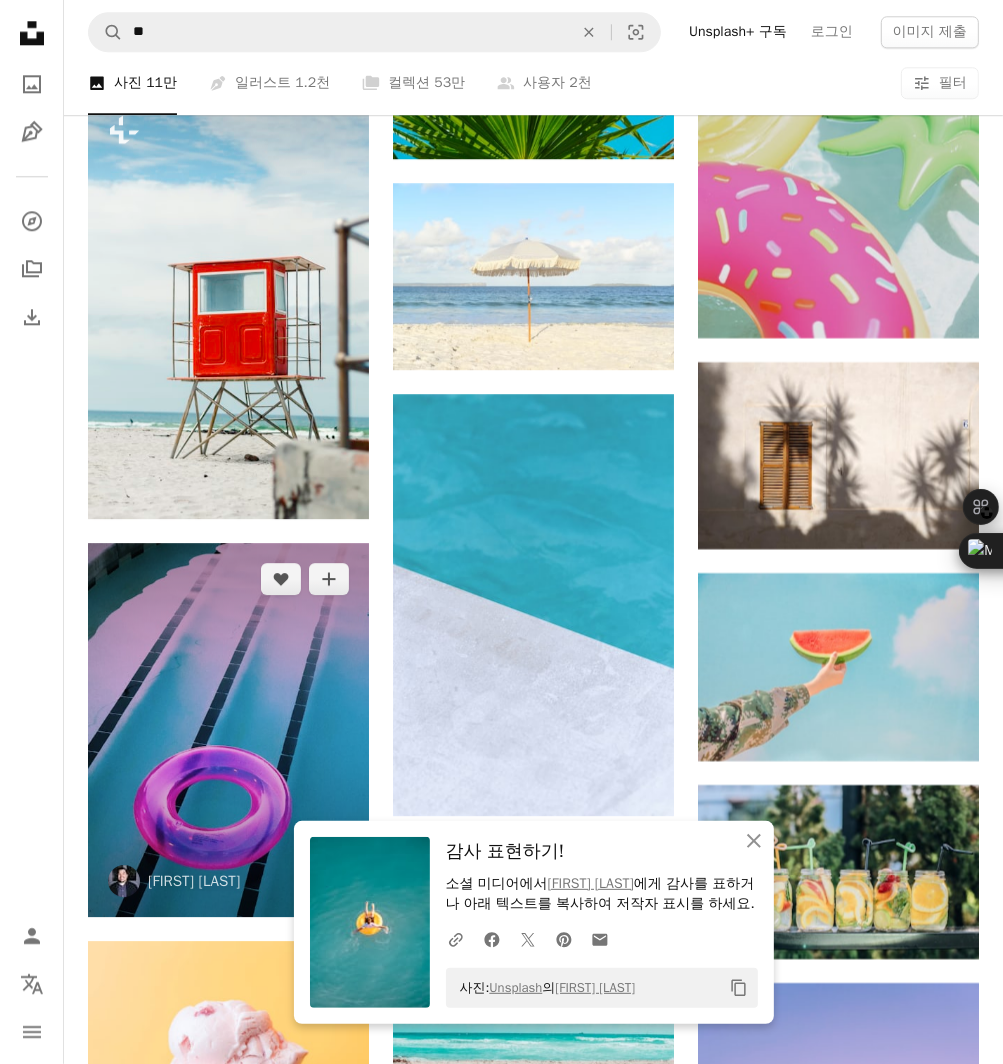 drag, startPoint x: 43, startPoint y: 722, endPoint x: 215, endPoint y: 675, distance: 178.30592 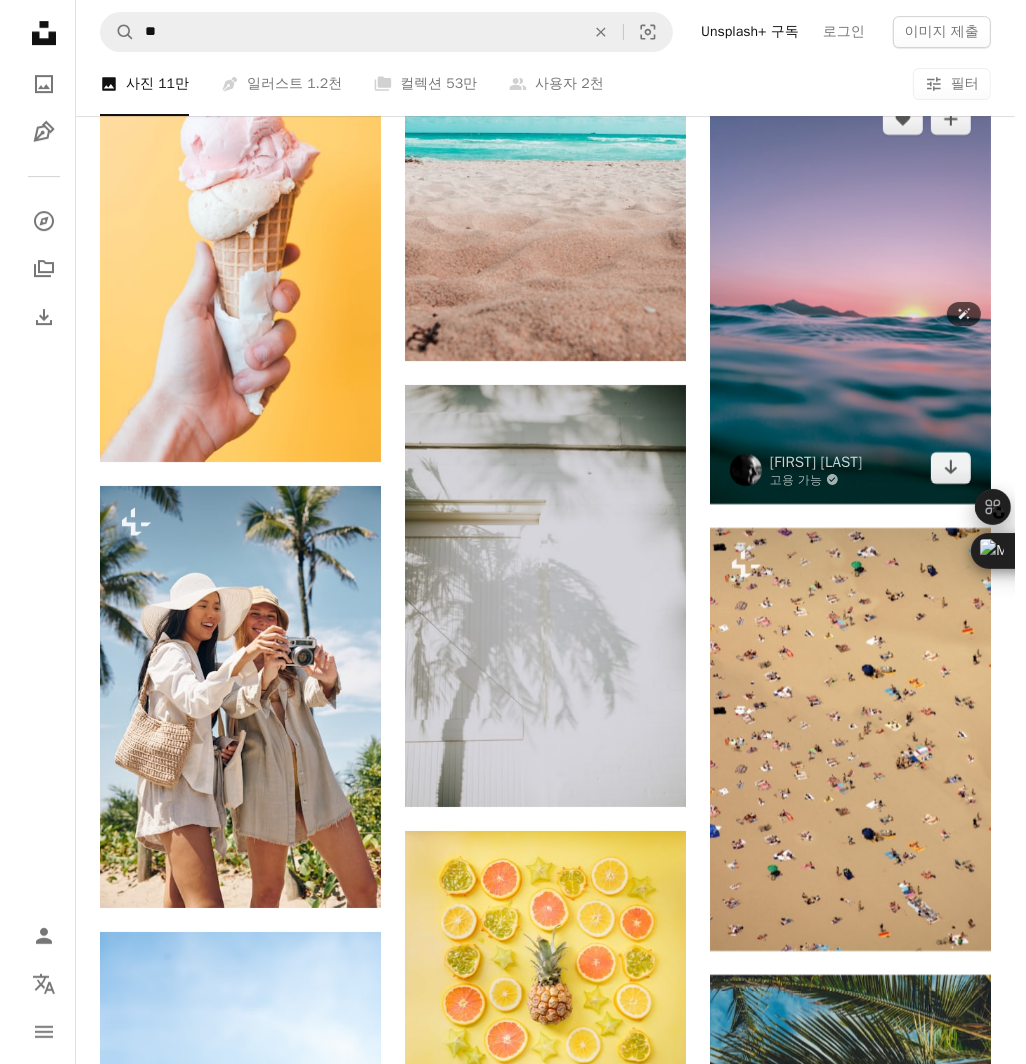 scroll, scrollTop: 9300, scrollLeft: 0, axis: vertical 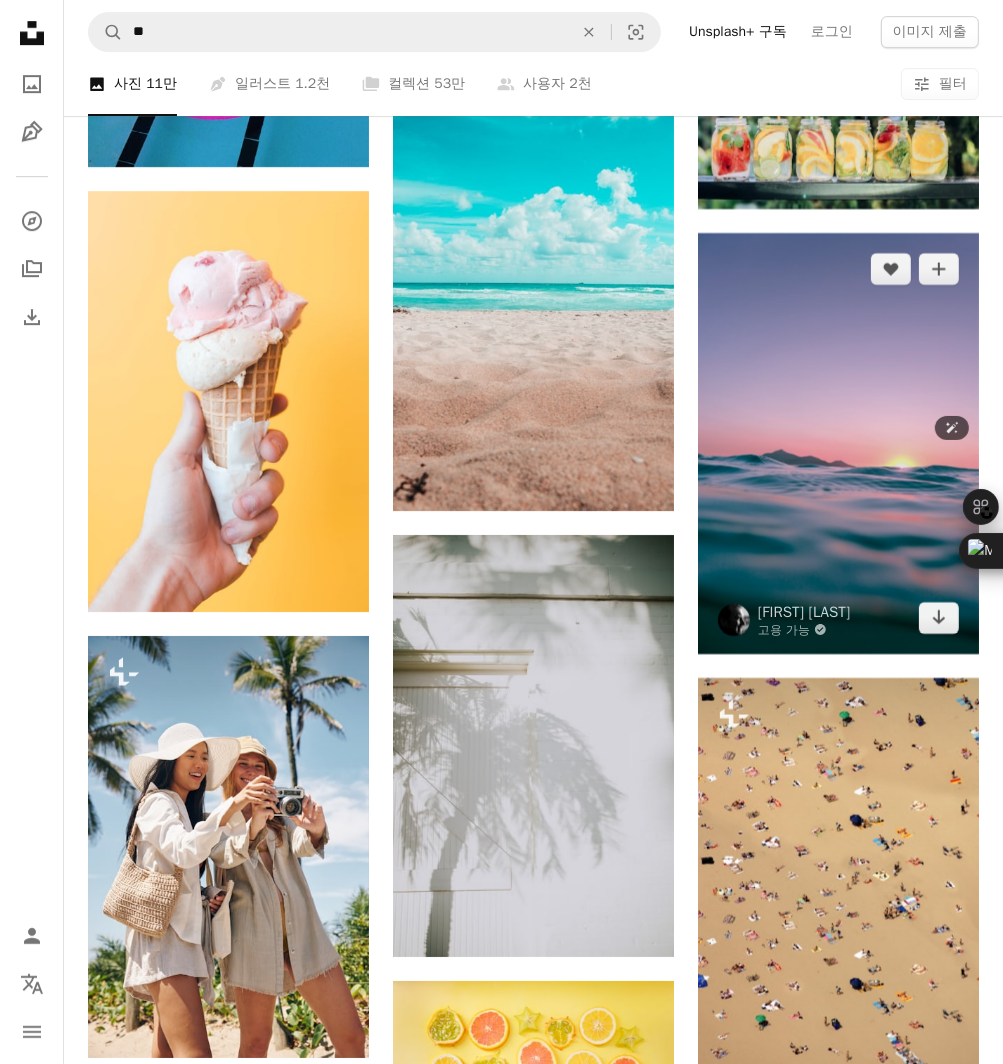 click at bounding box center [838, 443] 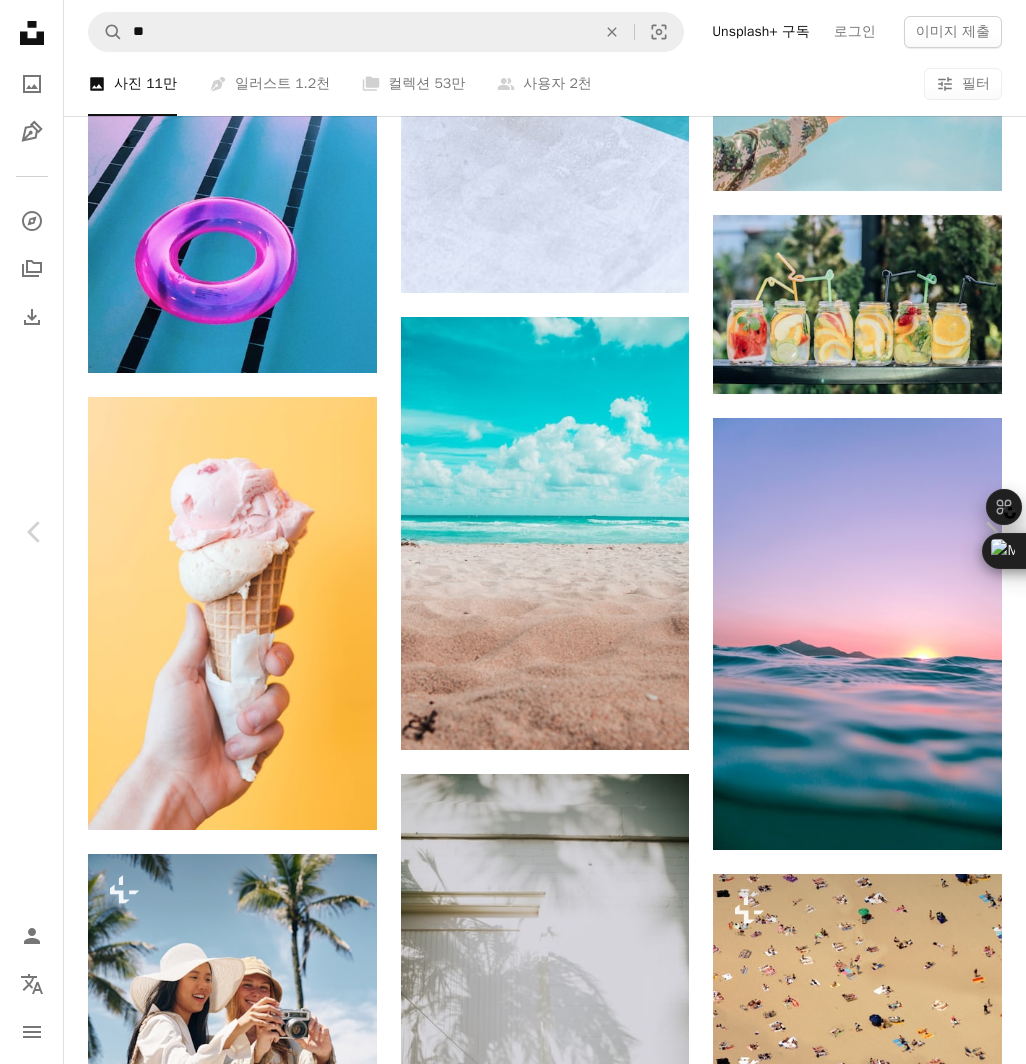 click on "무료 다운로드" at bounding box center (826, 3710) 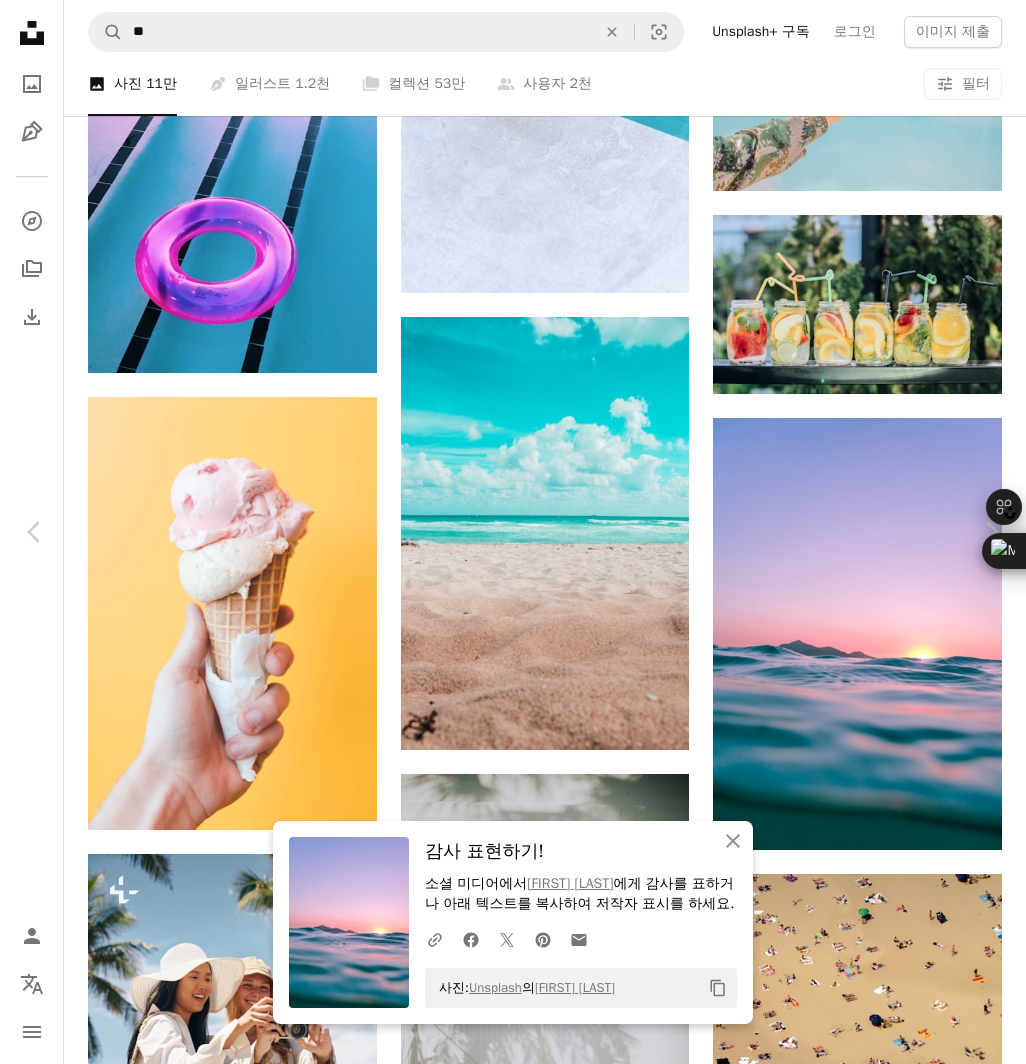 click on "An X shape Chevron left Chevron right An X shape 닫기 감사 표현하기! 소셜 미디어에서  [PERSON] 에게 감사를 표하거나 아래 텍스트를 복사하여 저작자 표시를 하세요. A URL sharing icon (chains) Facebook icon X (formerly Twitter) icon Pinterest icon An envelope 사진:  Unsplash 의 [PERSON]
Copy content [PERSON] 고용 가능 A checkmark inside of a circle A heart A plus sign 무료 다운로드 Chevron down Zoom in 조회수 76,269,934 다운로드 755,734 소개 매체 사진 ,  텍스처 ,  여행하다 A forward-right arrow 공유 Info icon 정보 More Actions A map marker Hotel Ses Fotges, Platja de Muro, [COUNTRY] Calendar outlined 2017년 7월 31일 에 게시됨 Camera Panasonic, DMC-LX7 Safety Unsplash 라이선스 하에서 무료로 사용 가능 벽지 바다 해질녘 해돋이 태양 분홍색 보라색 분홍색 벽지 바다 바탕 화면 물결 분홍색 배경 햇빛 햇빛 수평선 일몰 벽지 바다 배경 아름다운 배경  |  용" at bounding box center [513, 4195] 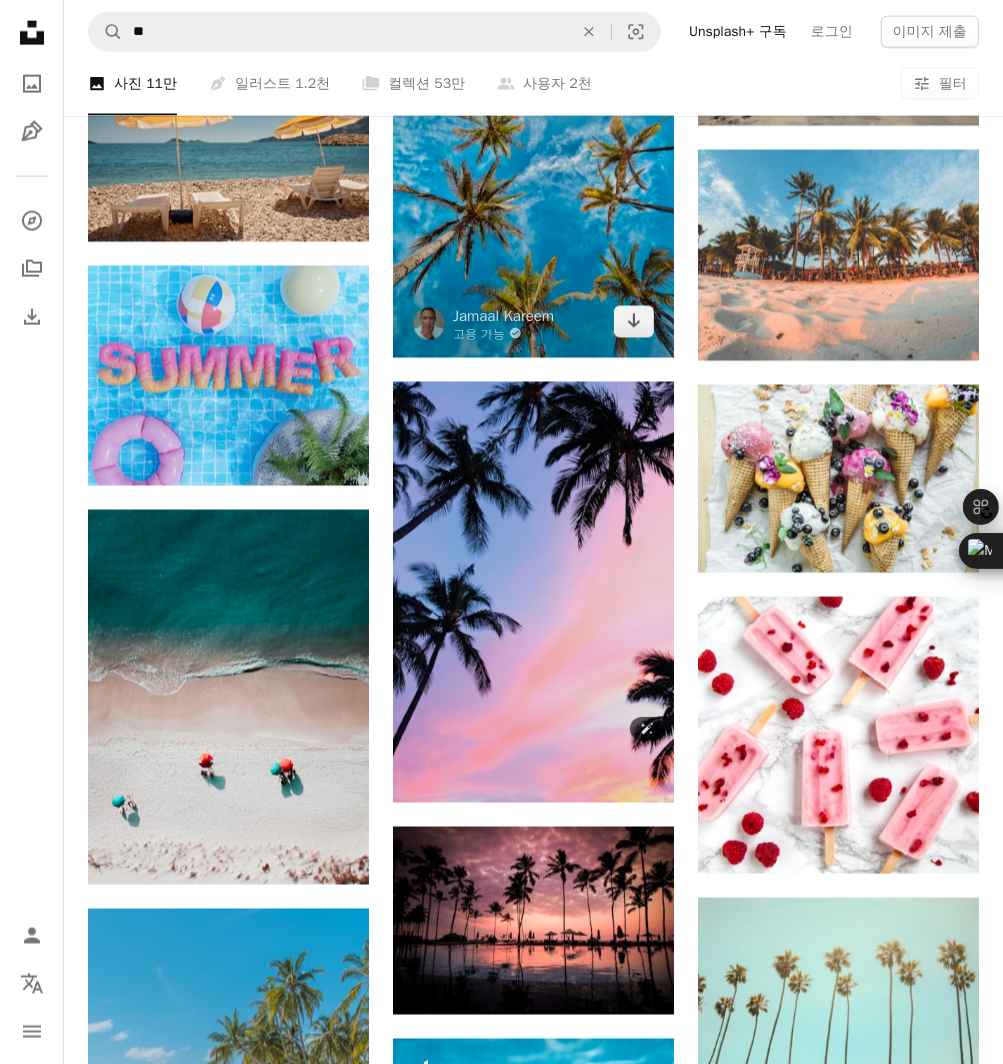 scroll, scrollTop: 11999, scrollLeft: 0, axis: vertical 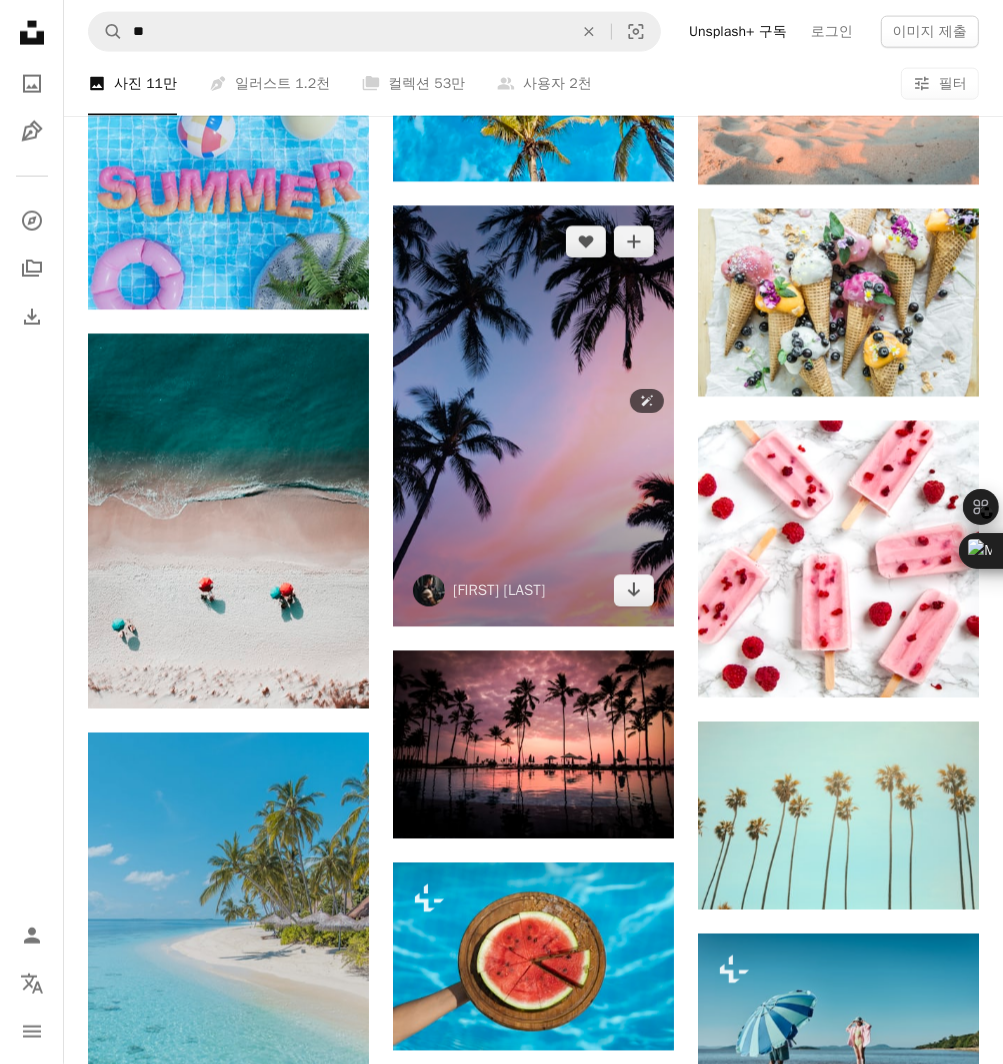 click at bounding box center [533, 417] 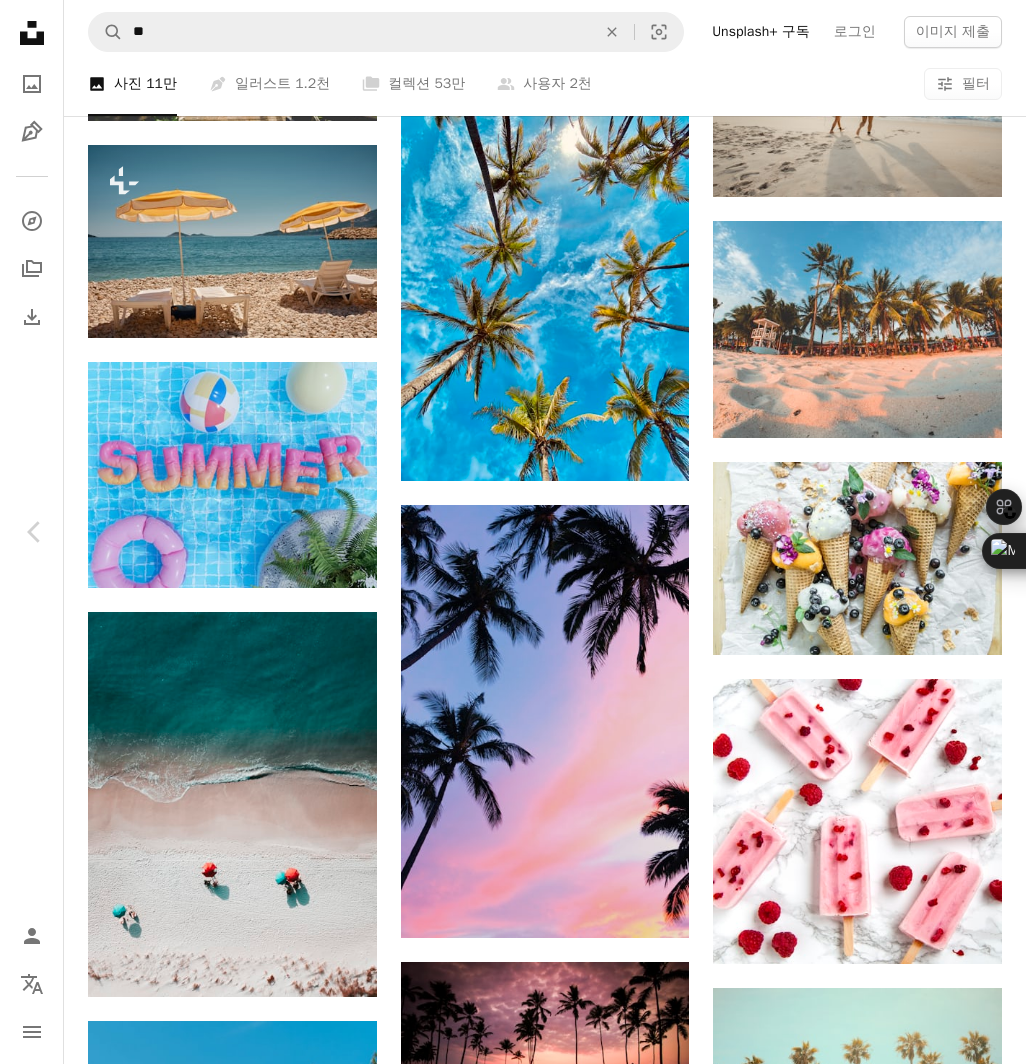 click on "무료 다운로드" at bounding box center (826, 5481) 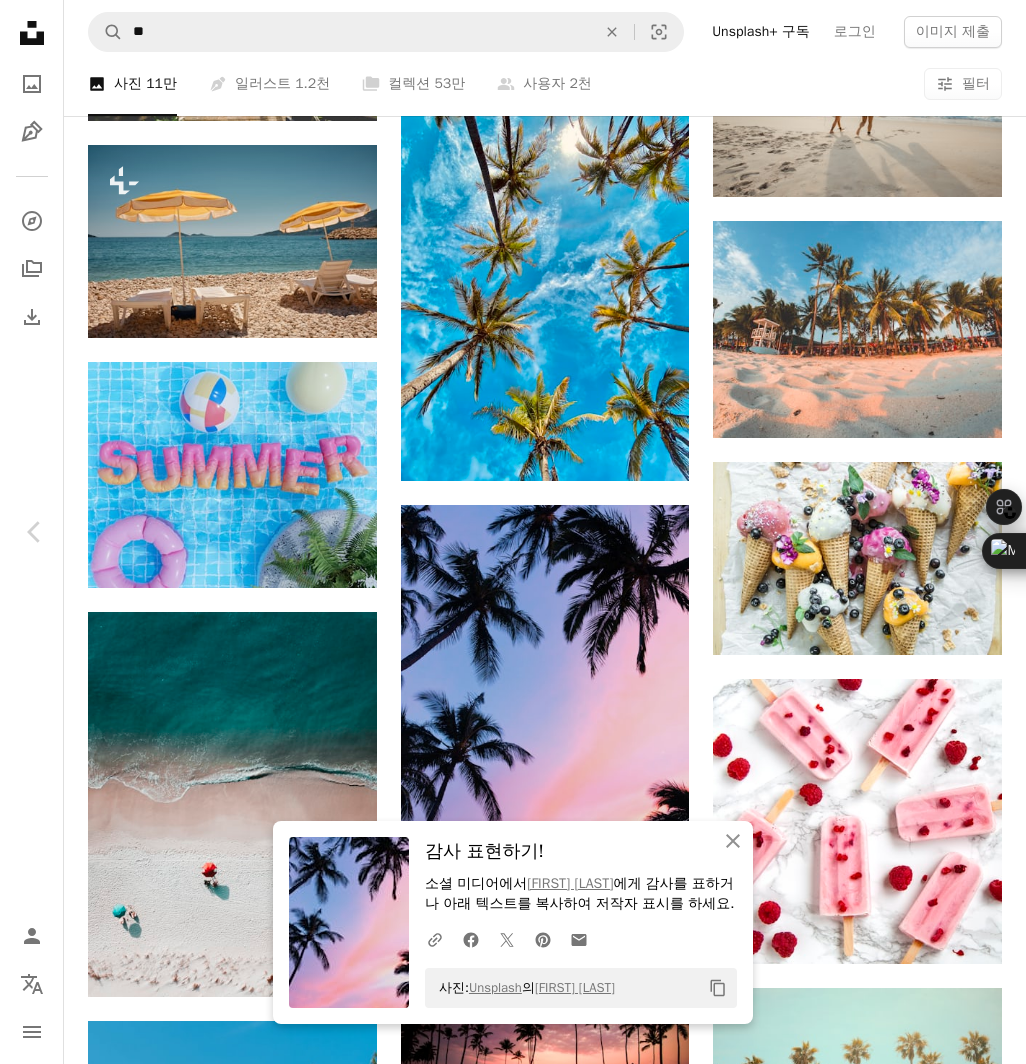 click on "Zoom in" at bounding box center [505, 5966] 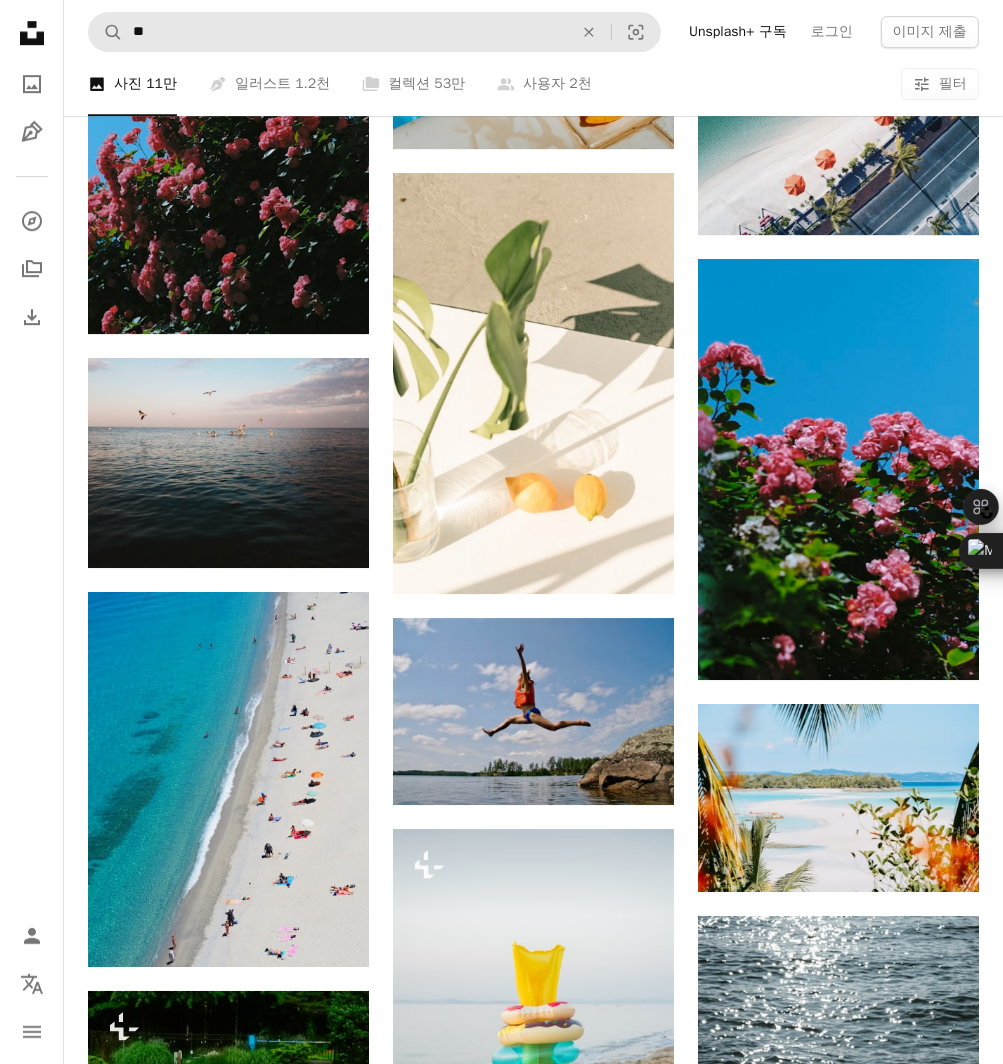 scroll, scrollTop: 24599, scrollLeft: 0, axis: vertical 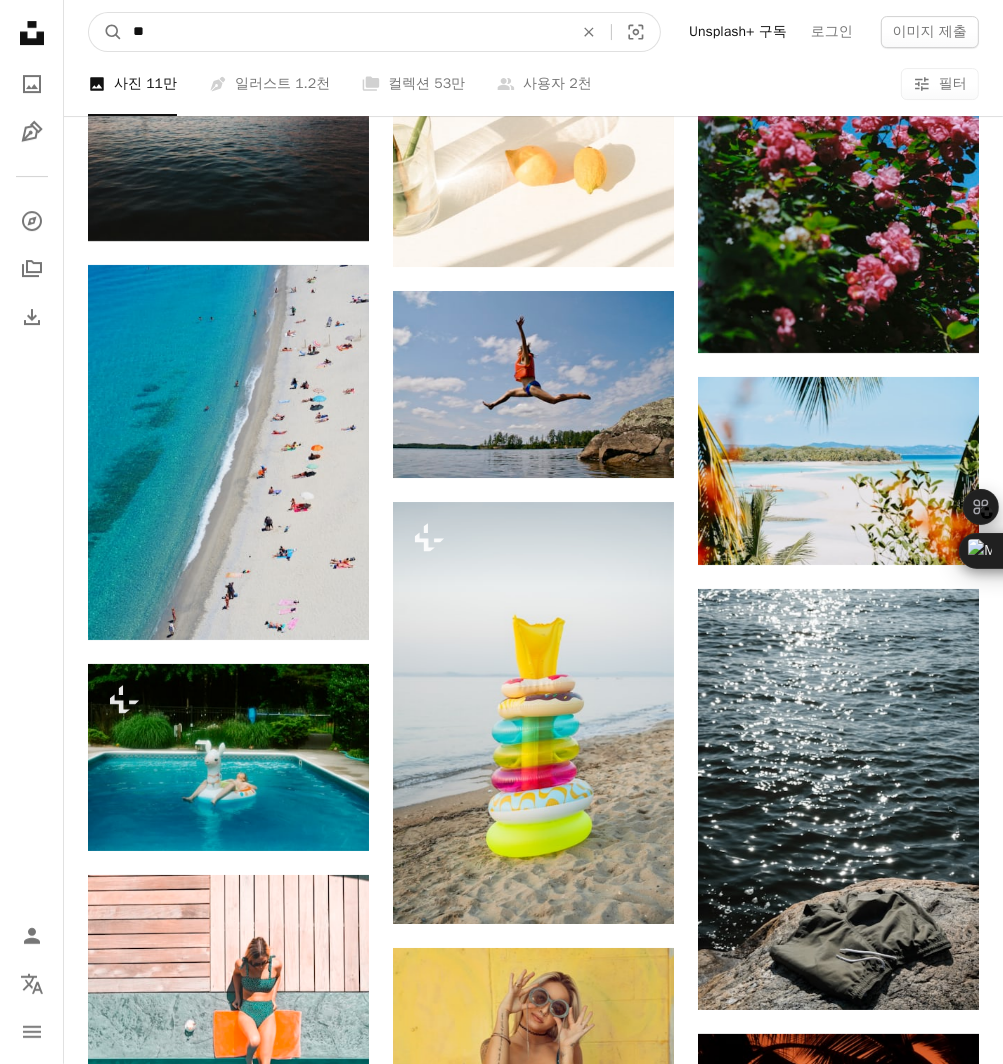 drag, startPoint x: 263, startPoint y: 37, endPoint x: -197, endPoint y: 86, distance: 462.60242 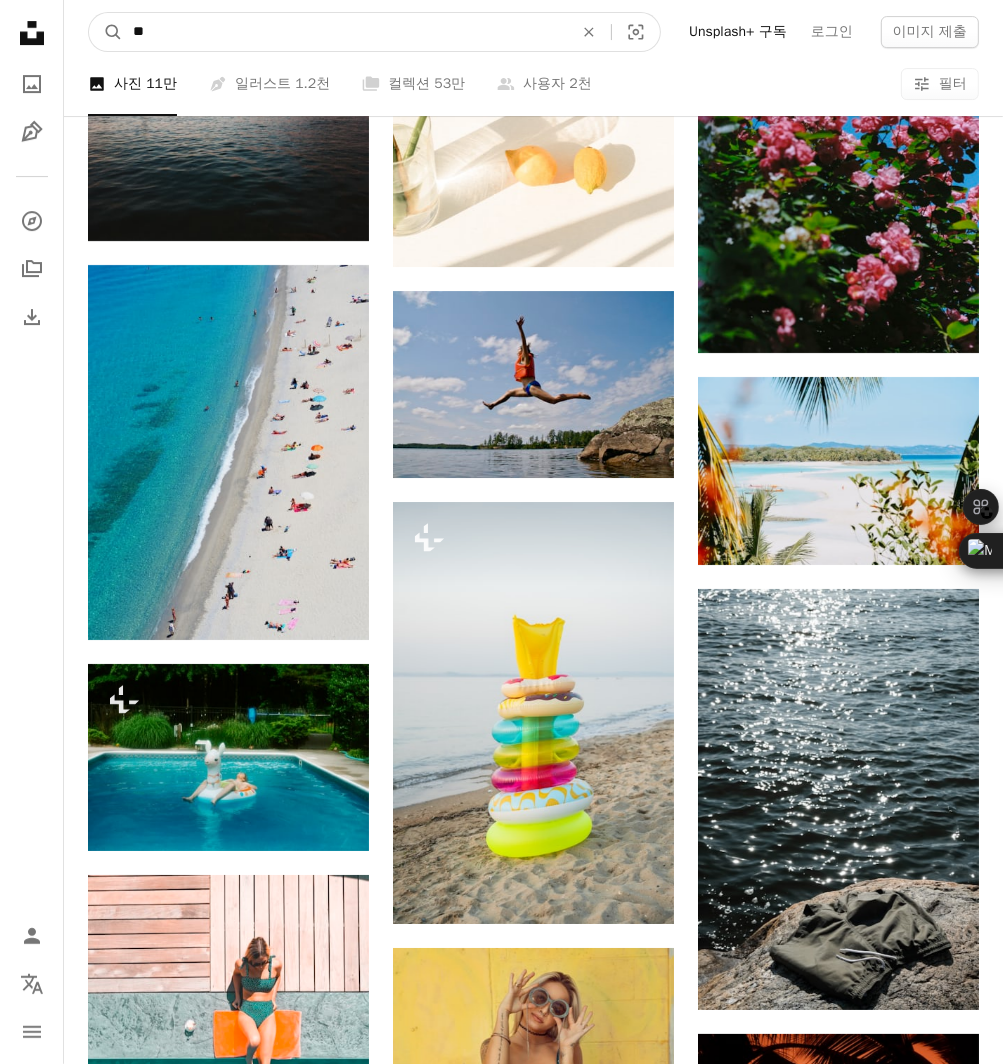 type on "**" 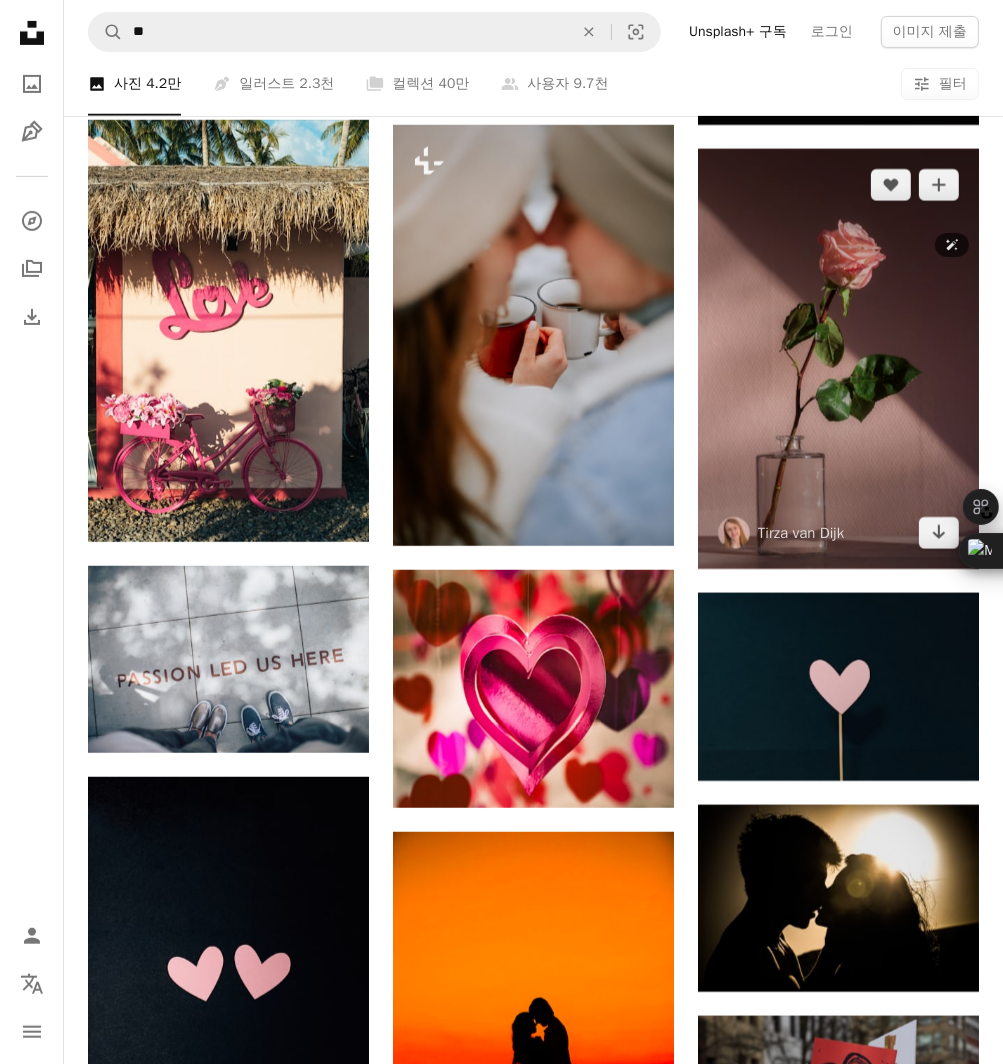 scroll, scrollTop: 10499, scrollLeft: 0, axis: vertical 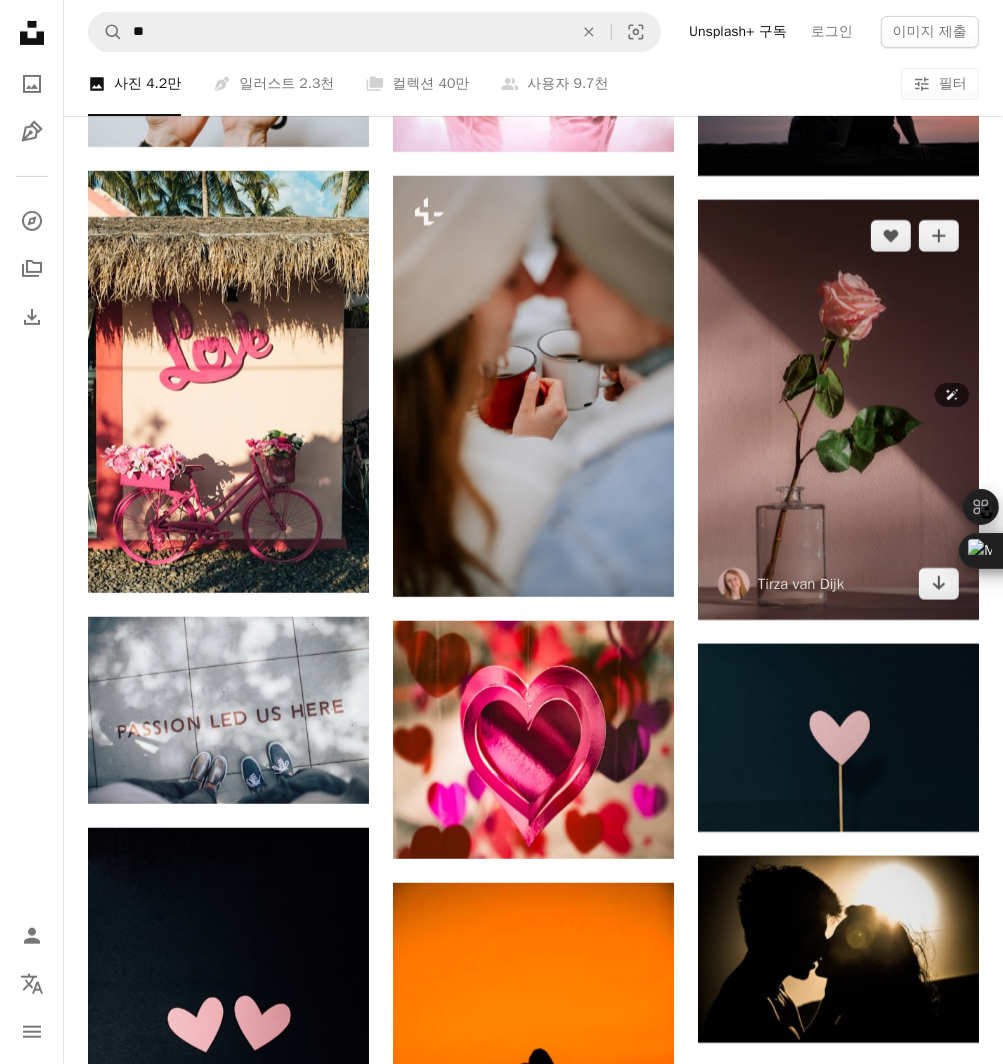 click at bounding box center (838, 410) 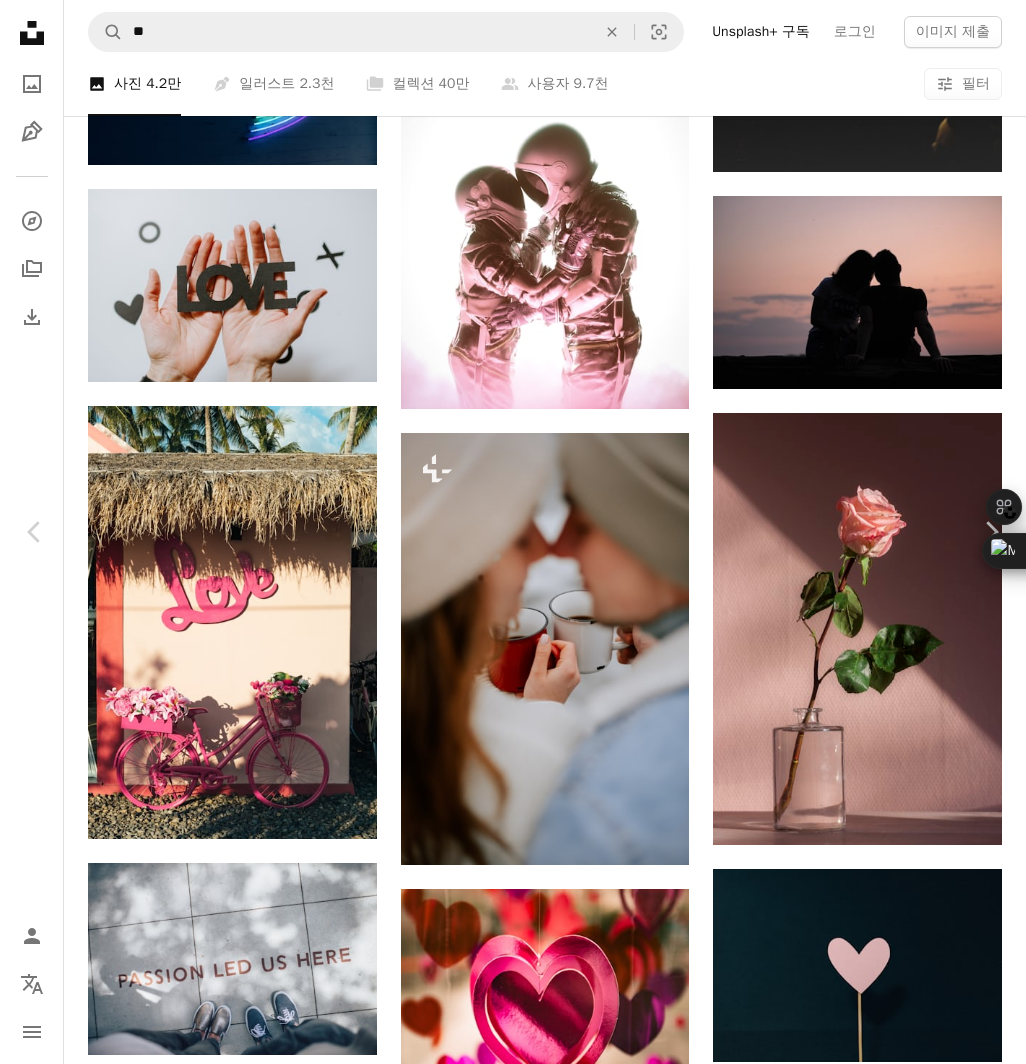 click on "무료 다운로드" at bounding box center (826, 4043) 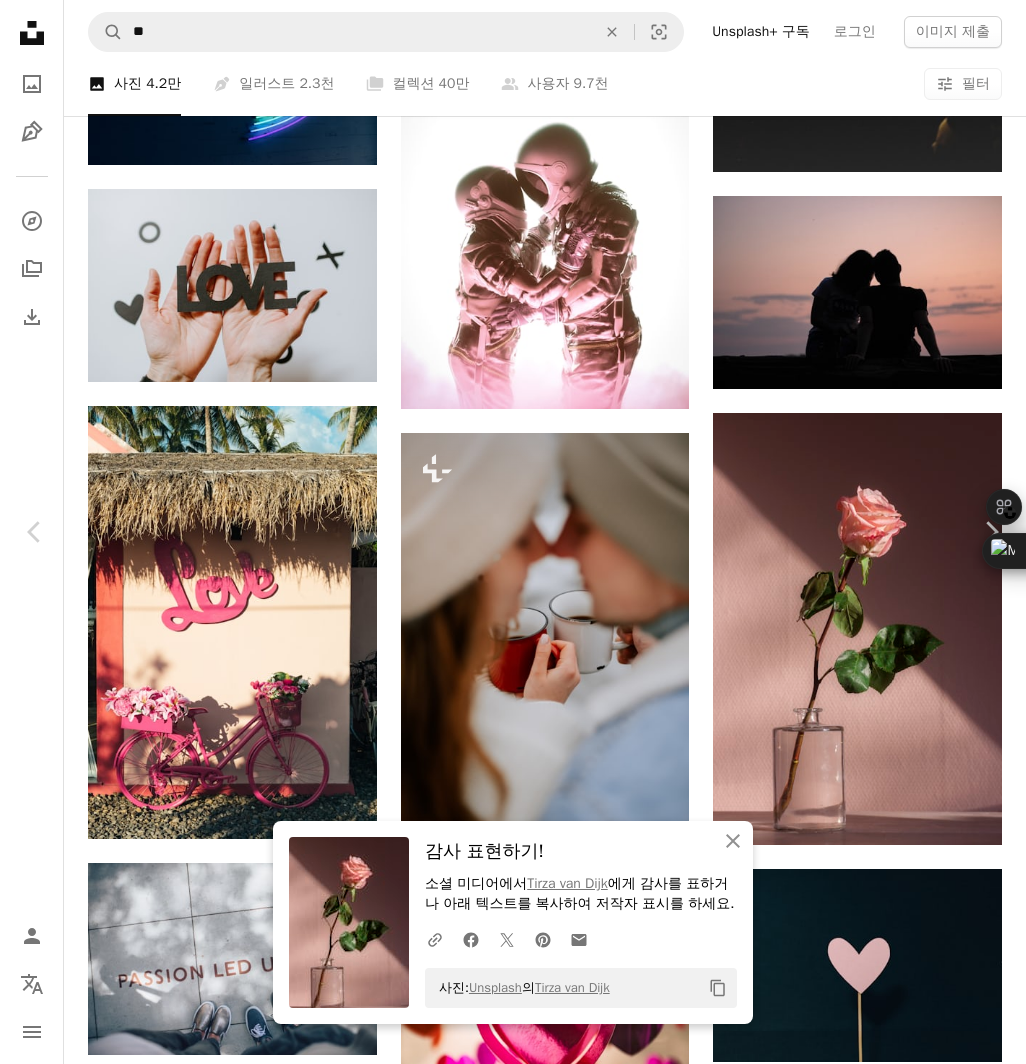 click on "An X shape Chevron left Chevron right An X shape 닫기 감사 표현하기! 소셜 미디어에서  [FIRST] [LAST] 에게 감사를 표하거나 아래 텍스트를 복사하여 저작자 표시를 하세요. A URL sharing icon (chains) Facebook icon X (formerly Twitter) icon Pinterest icon An envelope 사진:  Unsplash 의 [FIRST] [LAST]
Copy content [FIRST] [LAST] A heart A plus sign 무료 다운로드 Chevron down Zoom in 조회수 60,988,631 다운로드 751,954 소개 매체 사진 ,  건강 및 웰빙 ,  영성 A forward-right arrow 공유 Info icon 정보 More Actions Calendar outlined [DATE] 에 게시됨 Camera Canon, EOS 500D Safety Unsplash 라이선스 하에서 무료로 사용 가능 꽃 꽃 무료 장미 사랑 내부 잎 잎 실내 장미 벽지 그림자 발렌타인 로맨스 햇빛 핑크 로즈 객체 꽃 배경 꽃병 장식 꽃 벽지 관련 무료 이미지 iStock에서 프리미엄 관련 이미지 찾아보기  |   ↗ 관련 이미지 A heart 용" at bounding box center (513, 4528) 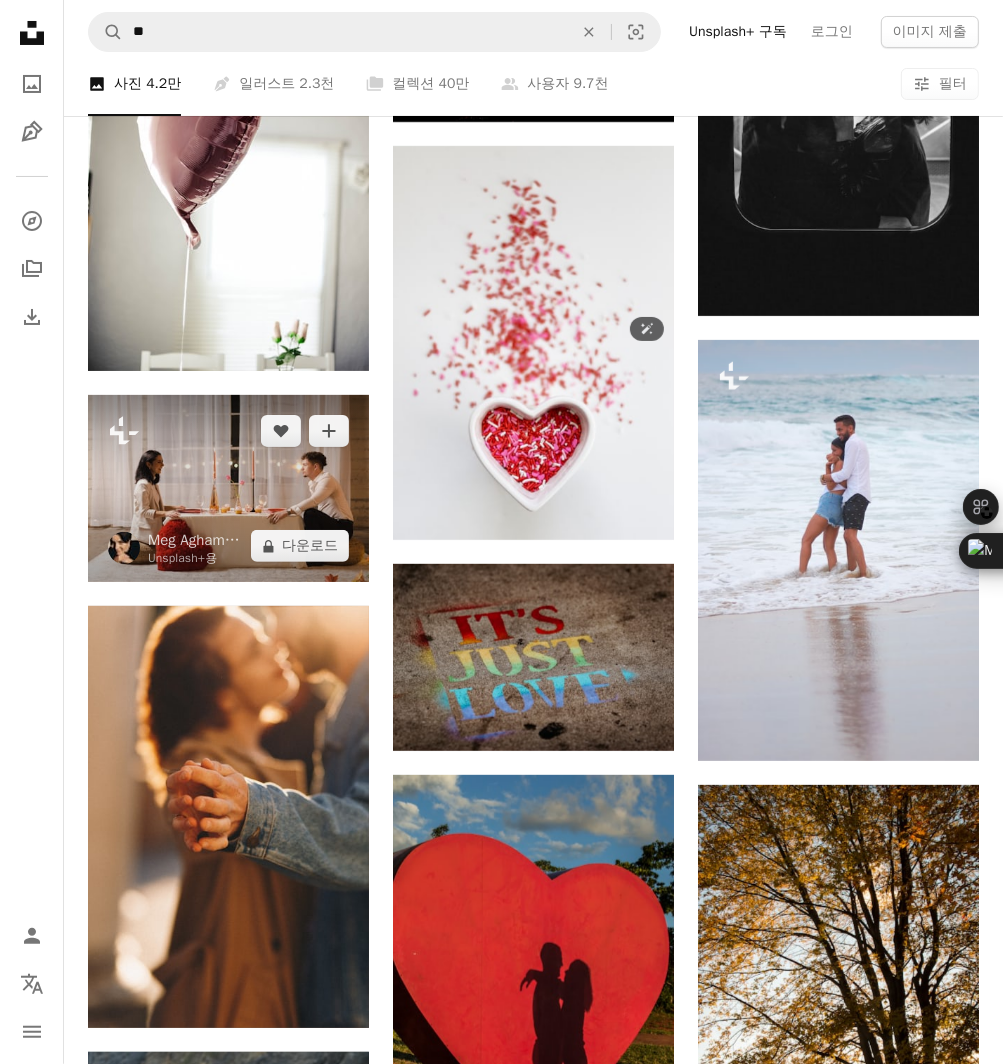 scroll, scrollTop: 20400, scrollLeft: 0, axis: vertical 